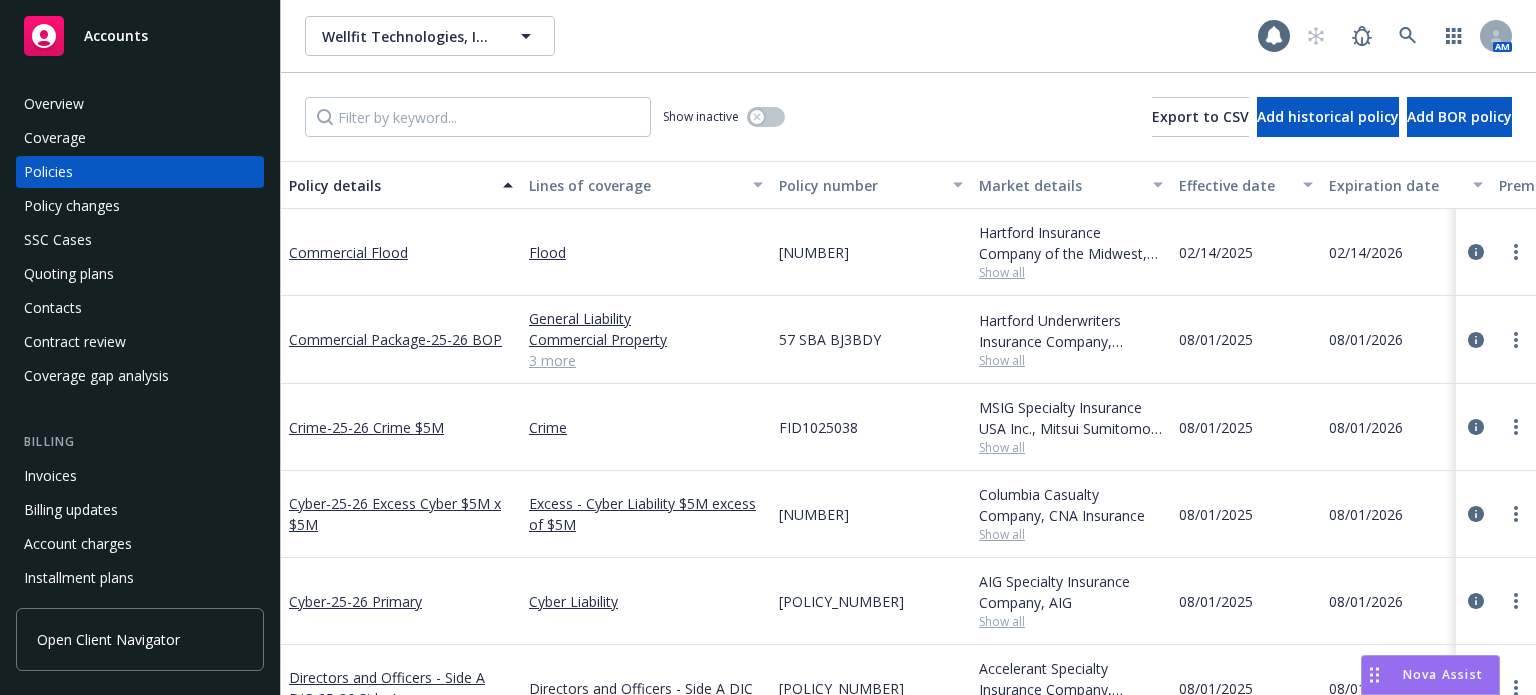 scroll, scrollTop: 0, scrollLeft: 0, axis: both 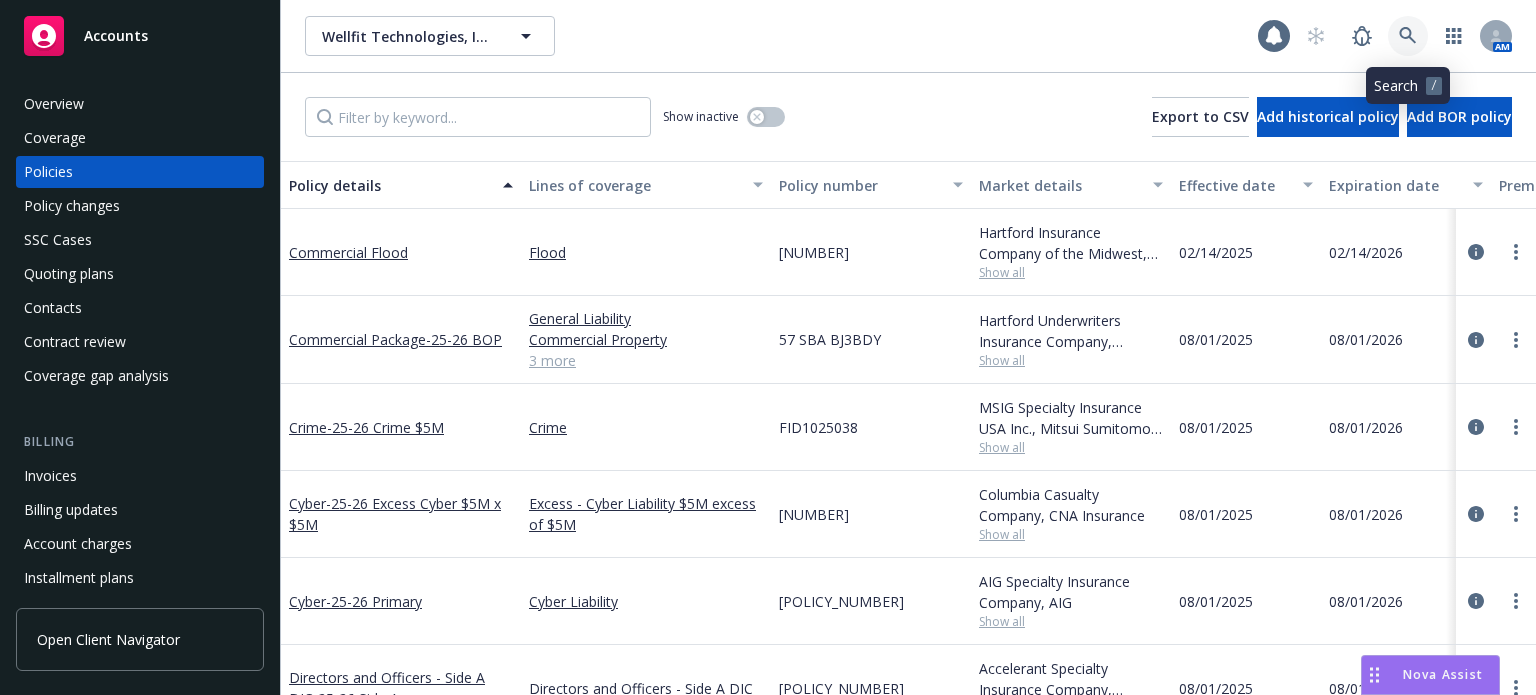click 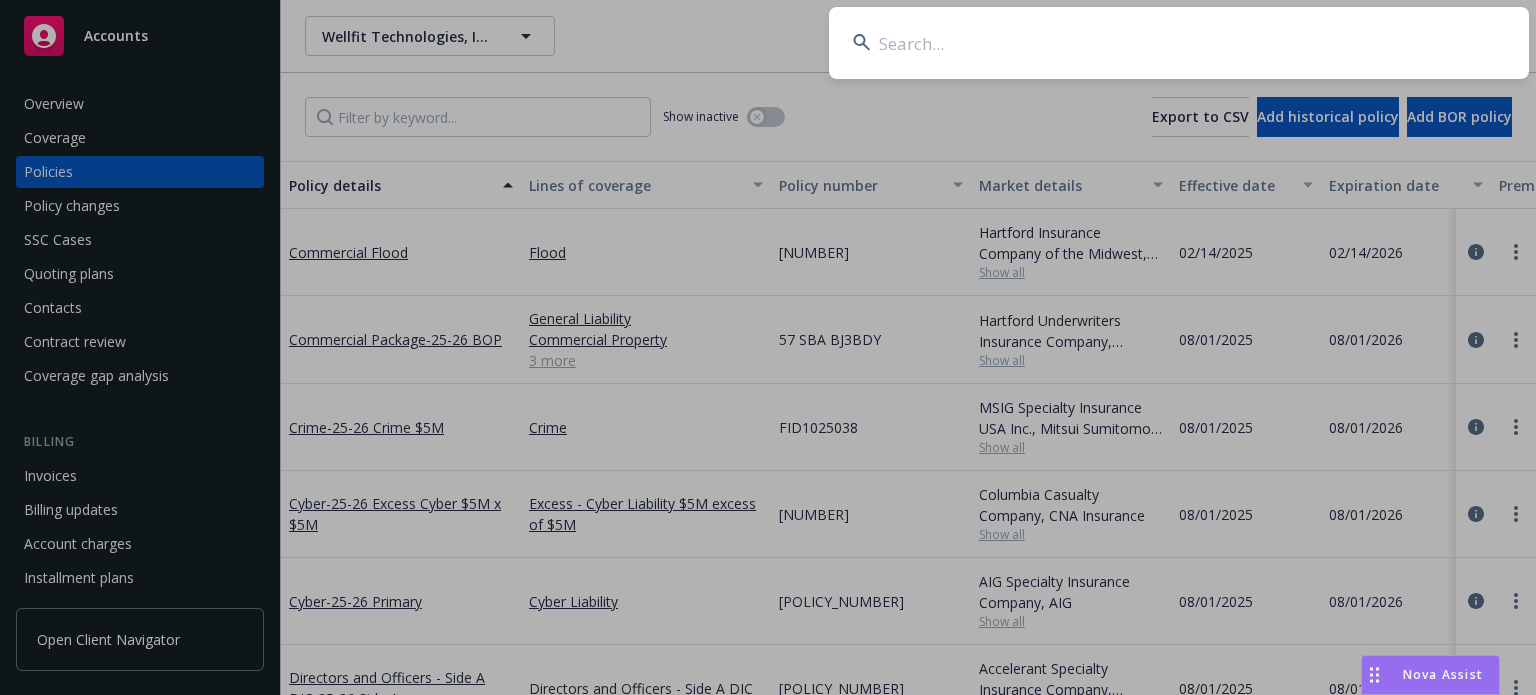 click at bounding box center (1179, 43) 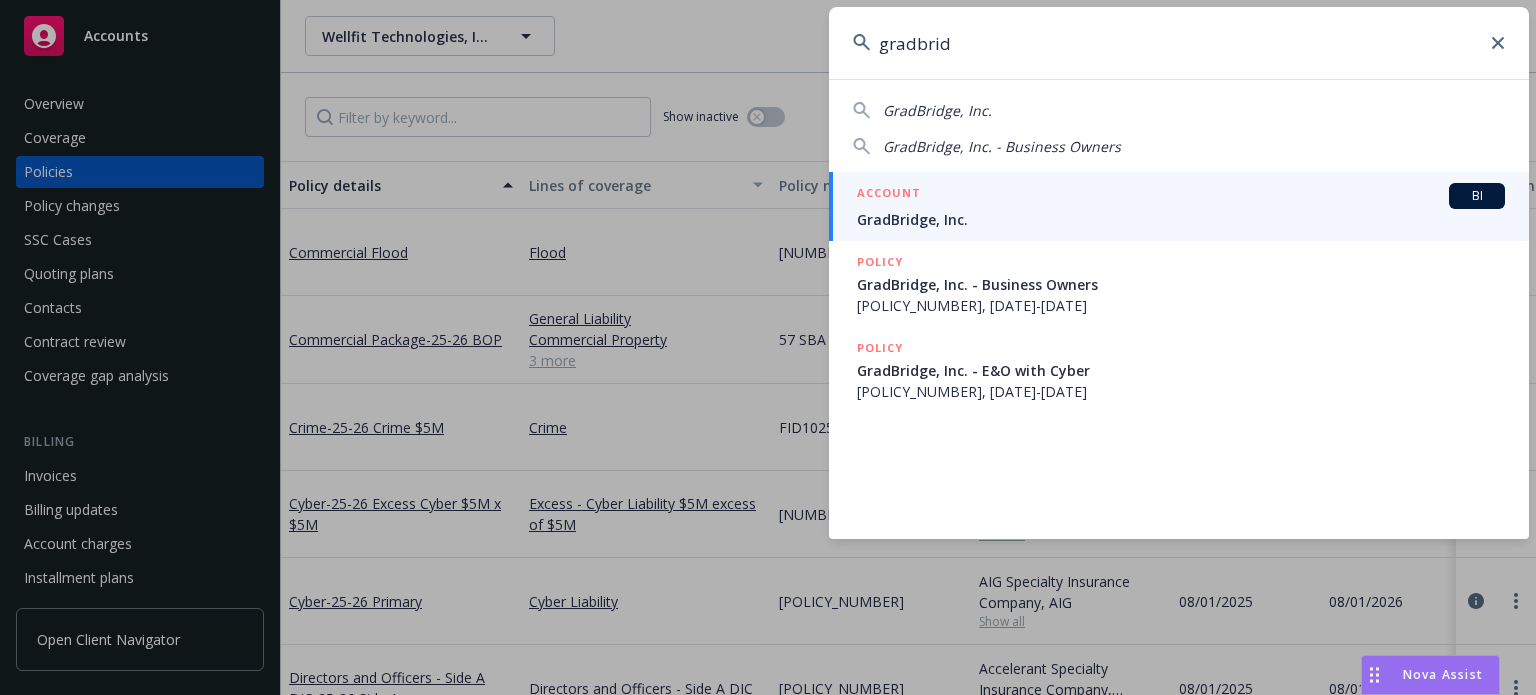 type on "gradbrid" 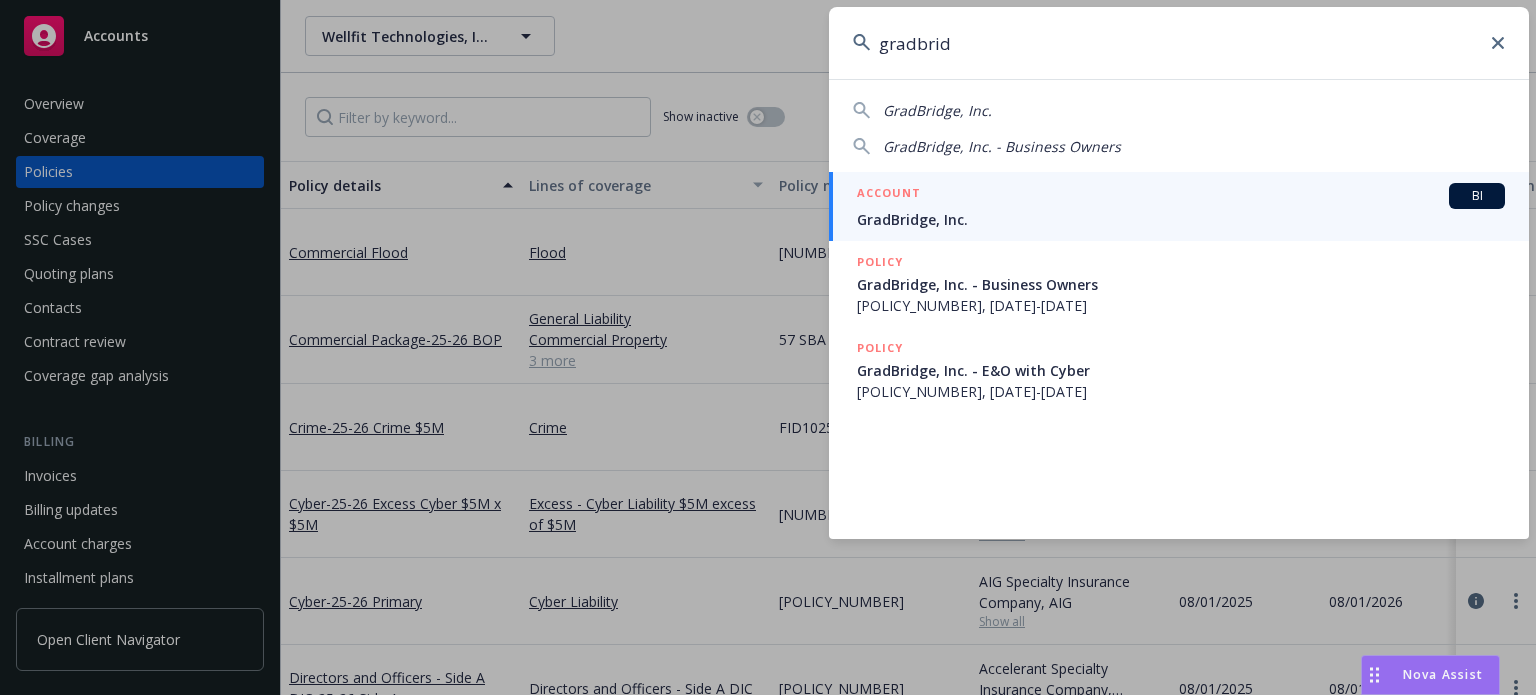 click on "ACCOUNT BI GradBridge, Inc." at bounding box center [1179, 206] 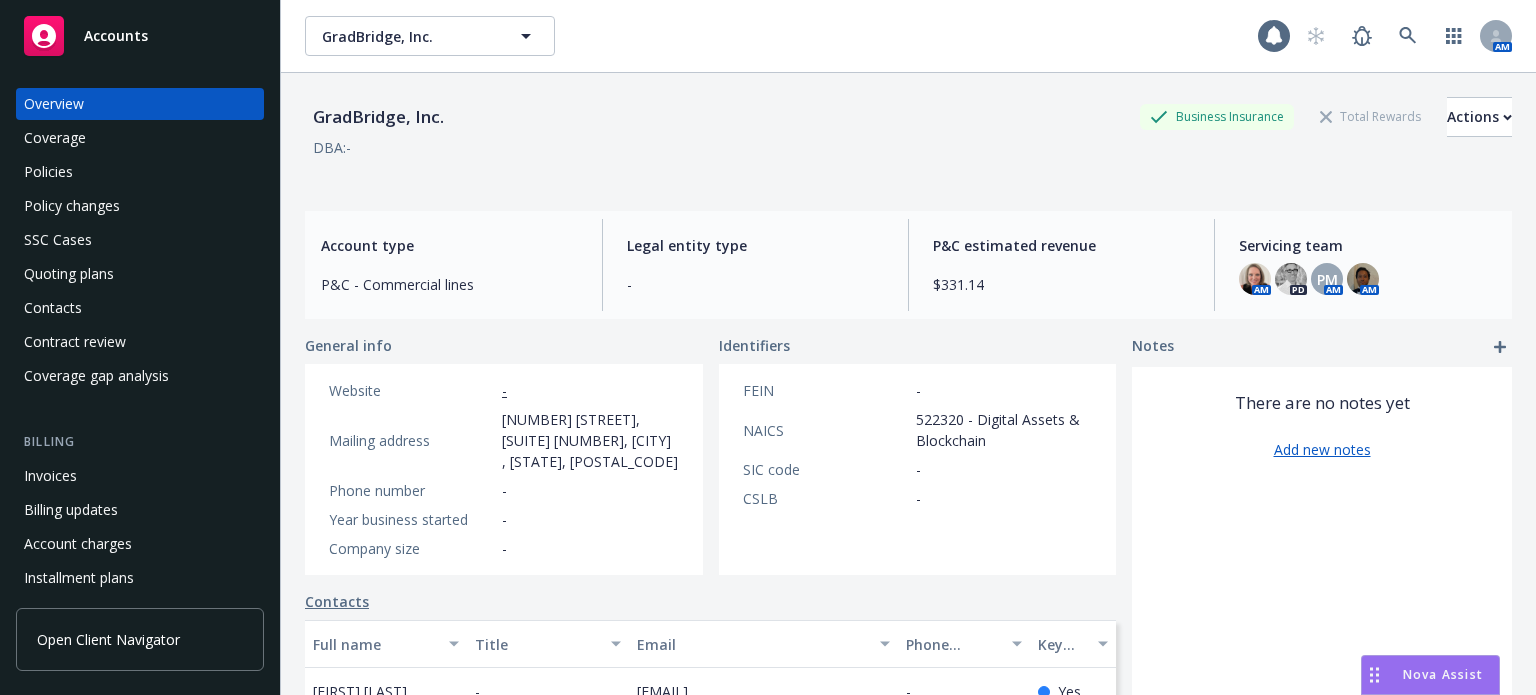 click on "Policies" at bounding box center [48, 172] 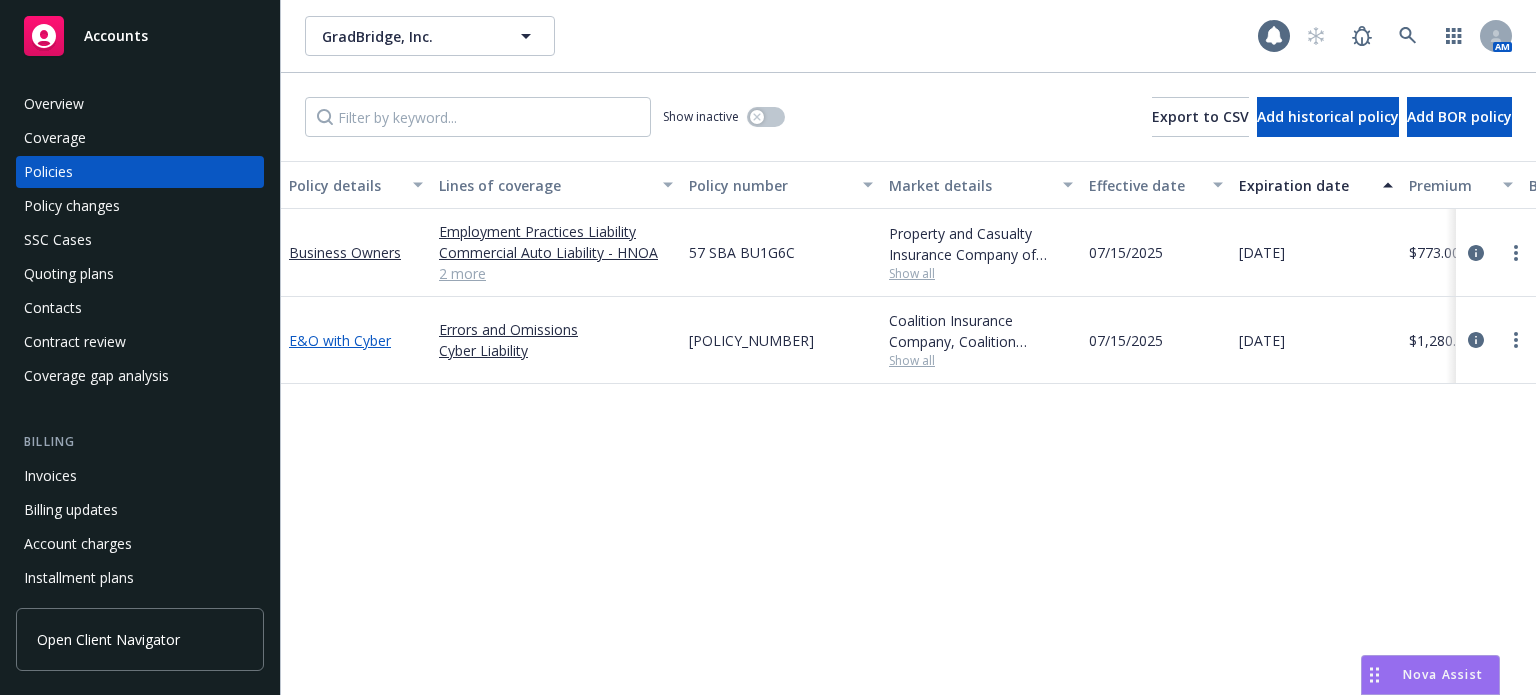 click on "E&O with Cyber" at bounding box center [340, 340] 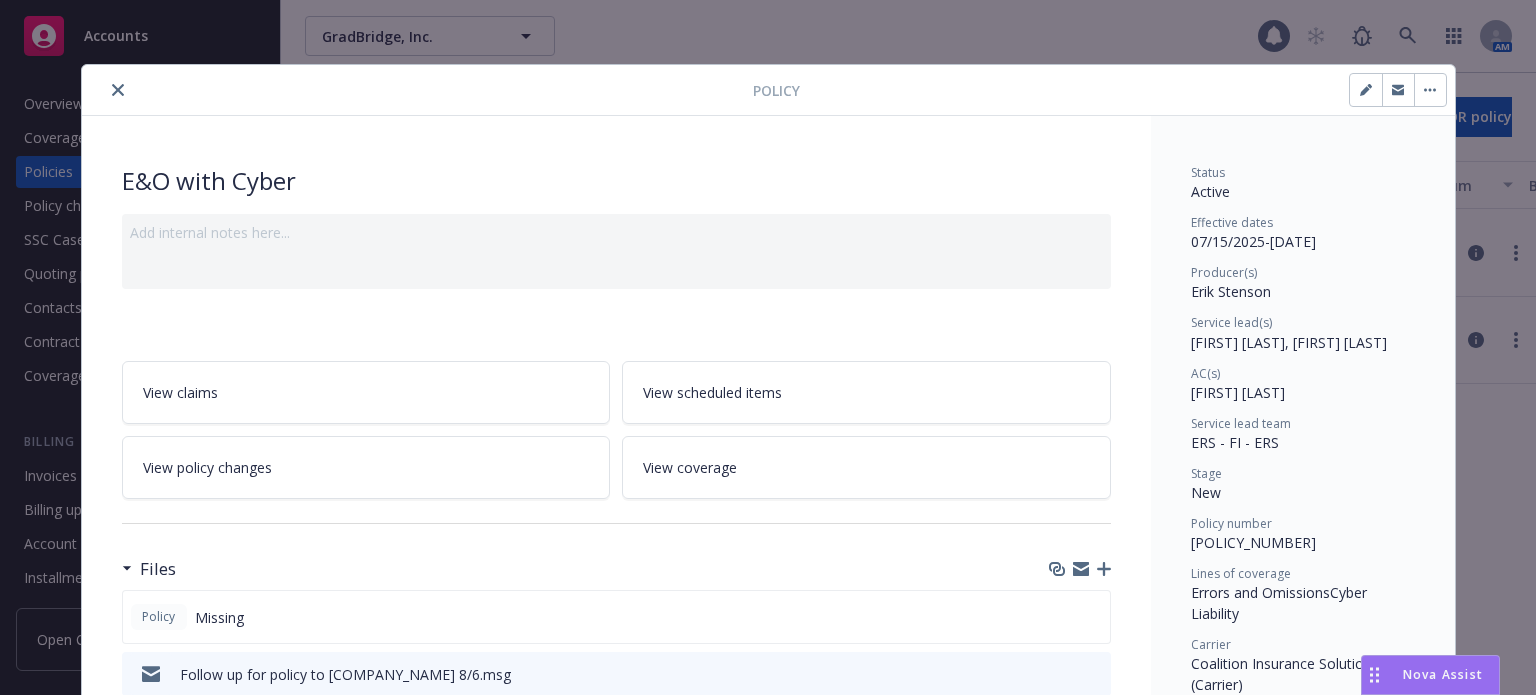 click 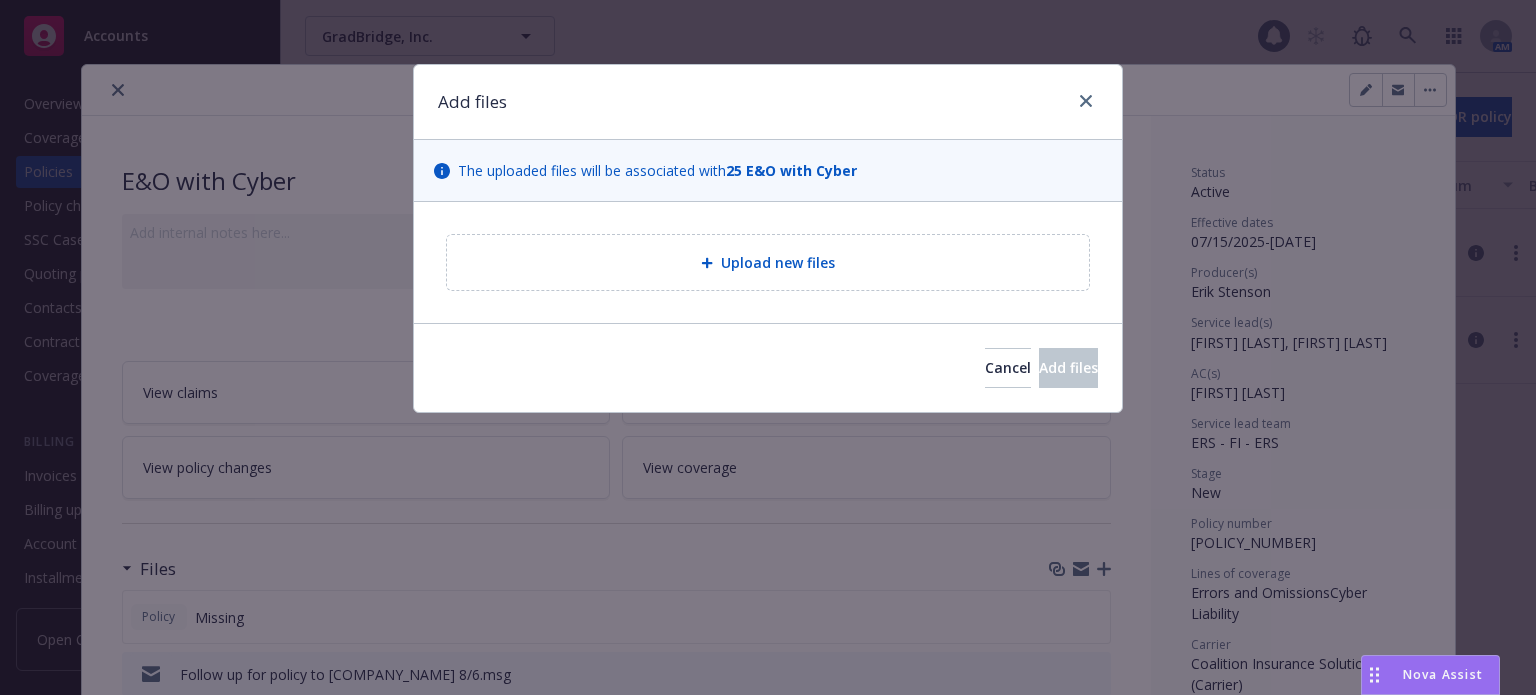 type on "x" 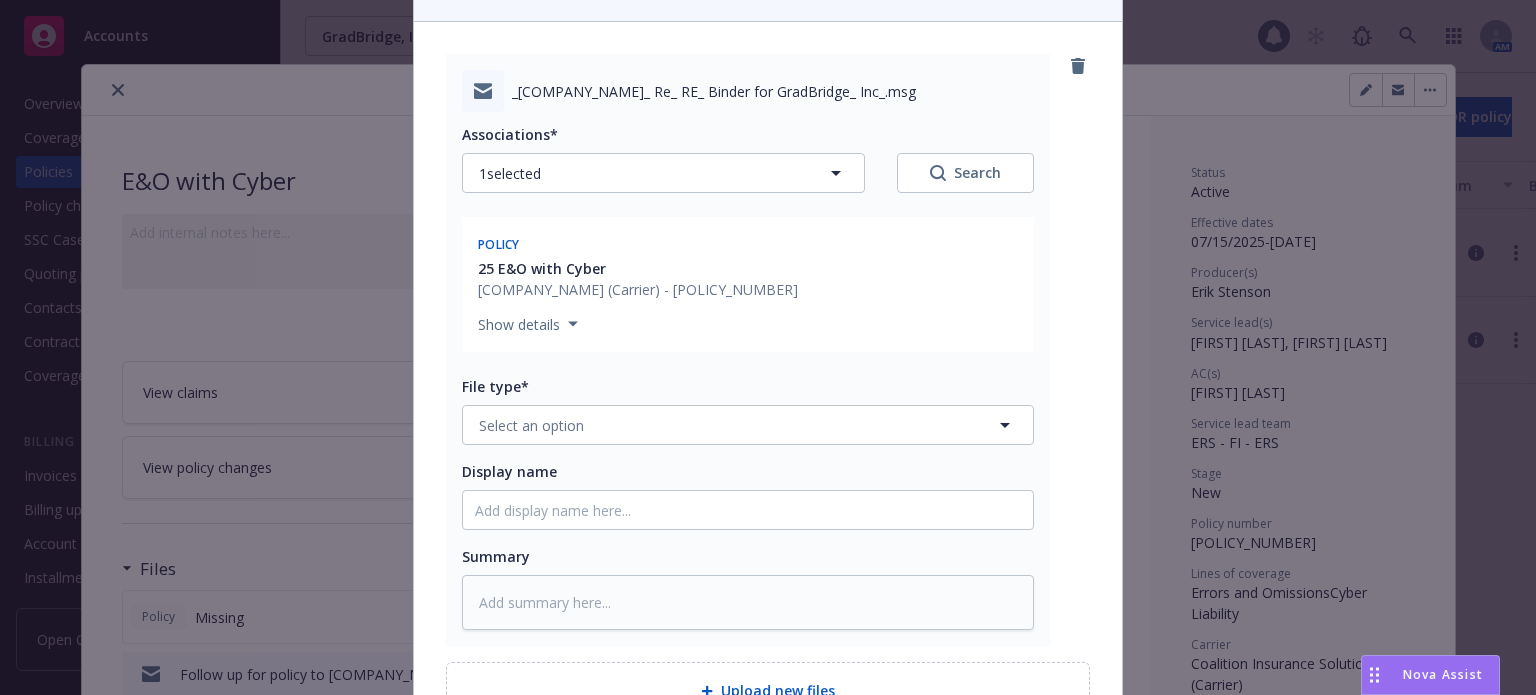 scroll, scrollTop: 200, scrollLeft: 0, axis: vertical 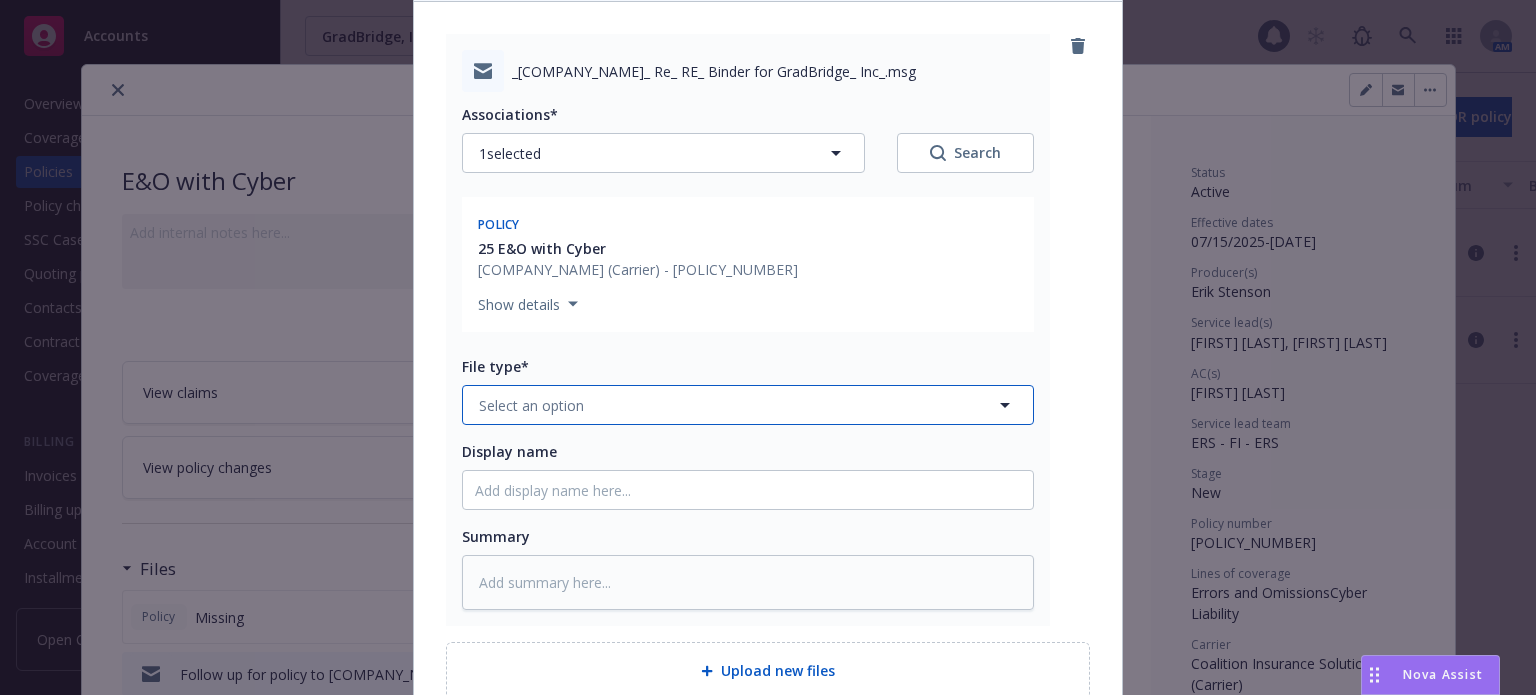 click on "Select an option" at bounding box center (748, 405) 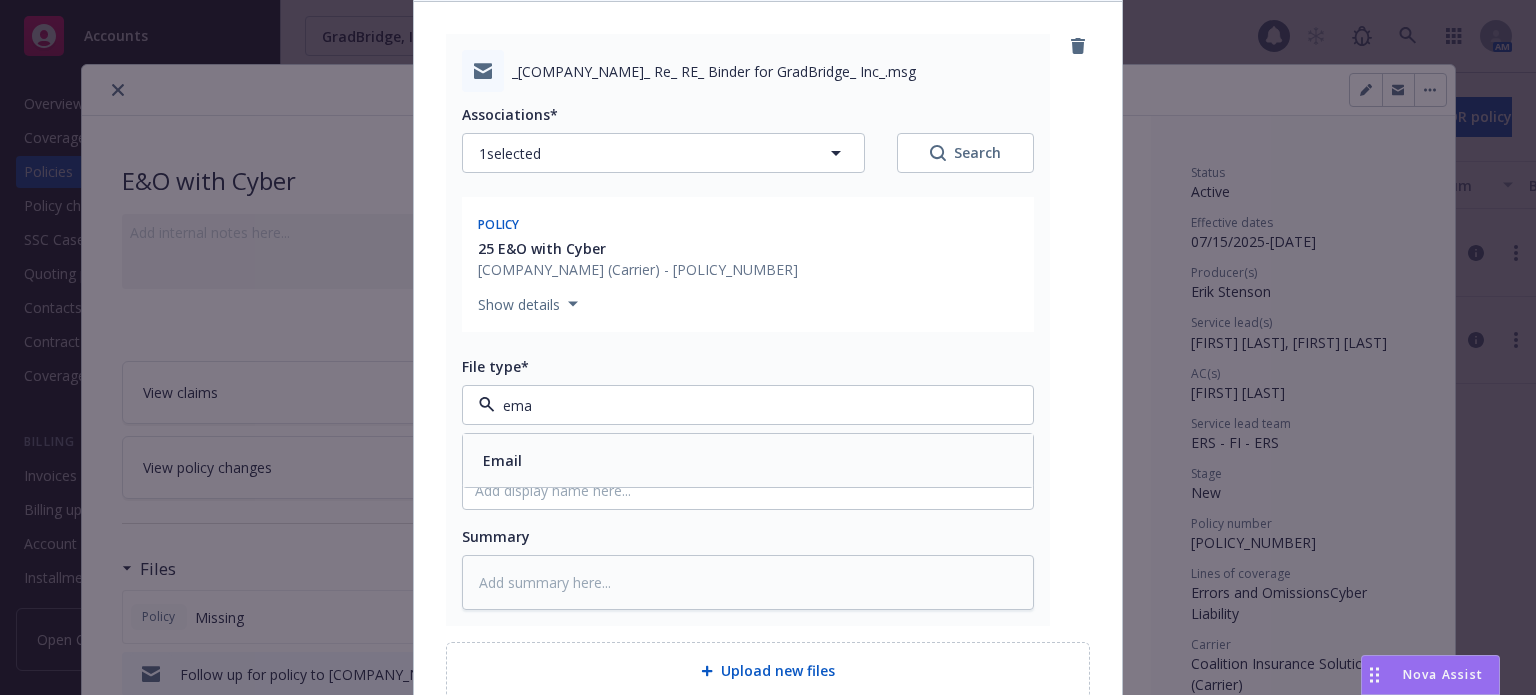 type on "emai" 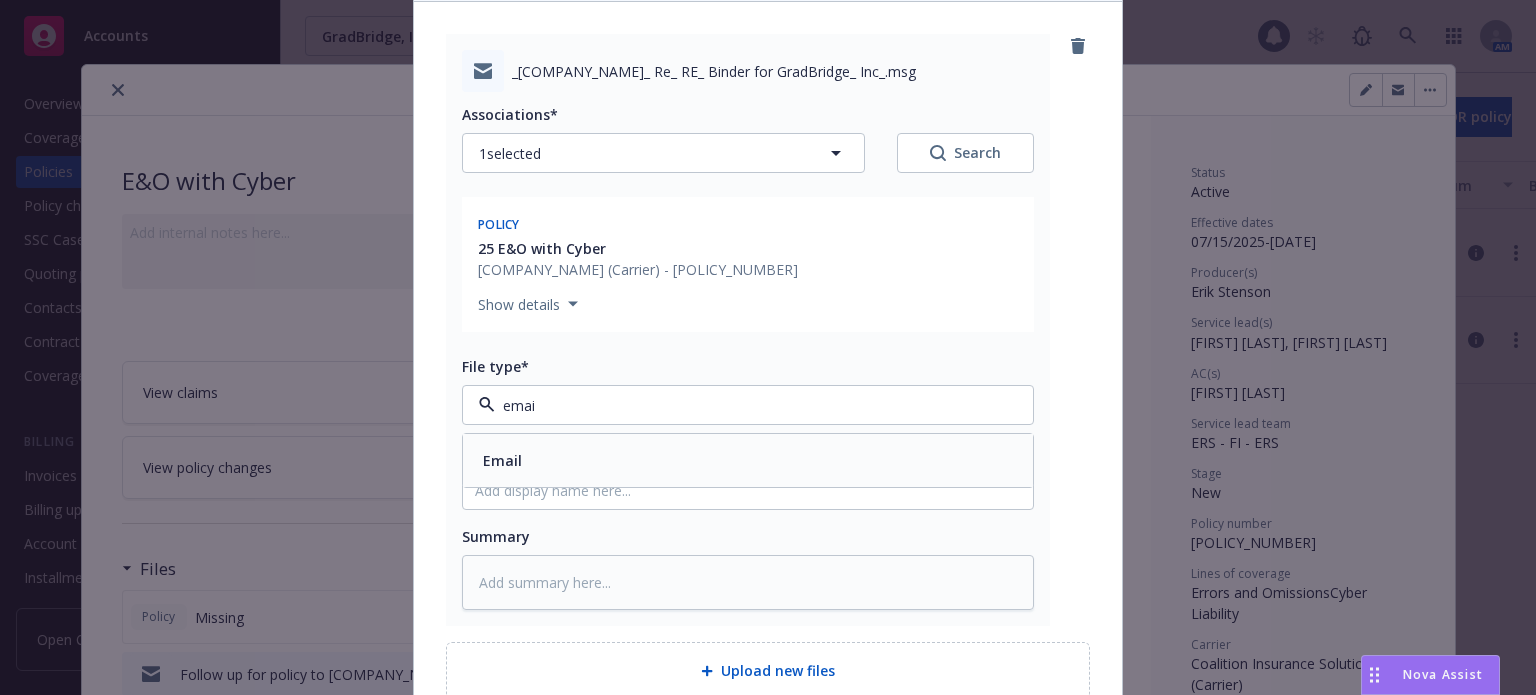 click on "Email" at bounding box center [748, 460] 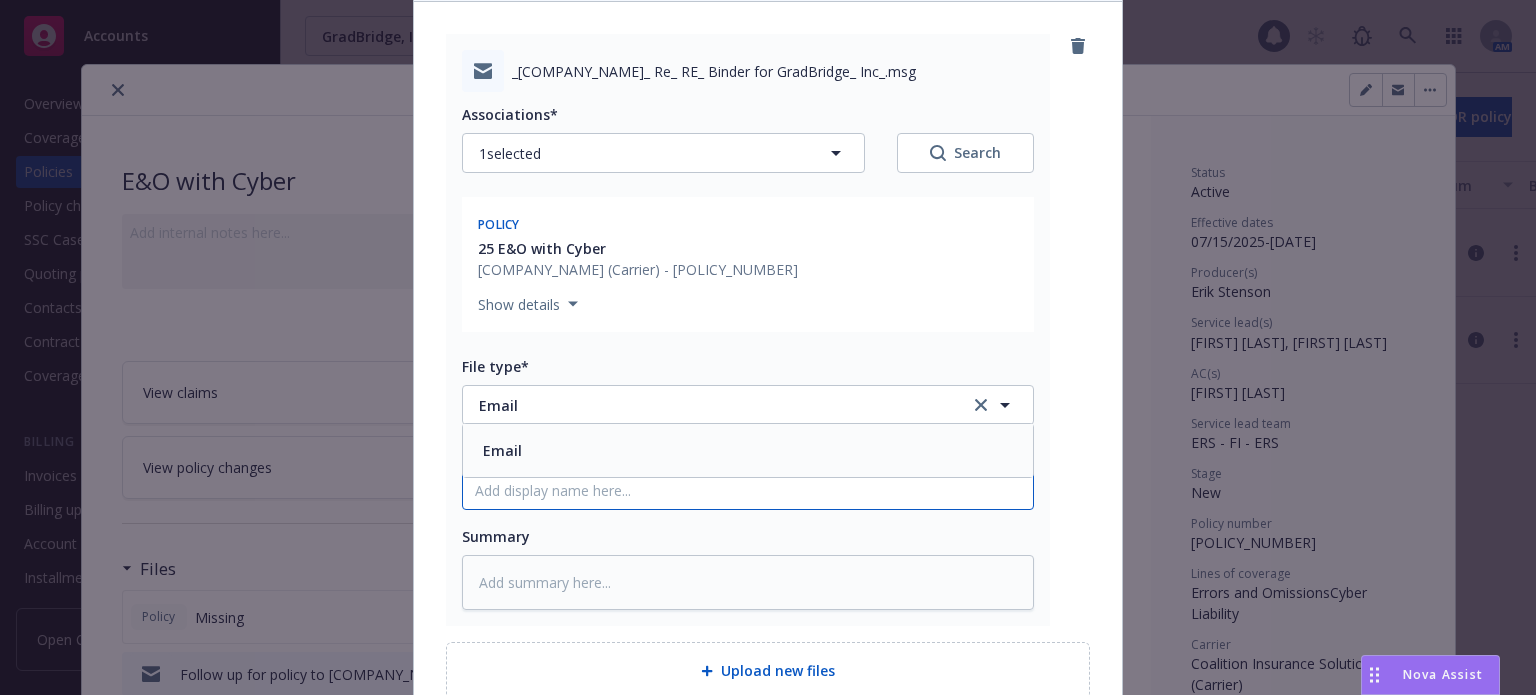 click on "Display name" at bounding box center (748, 490) 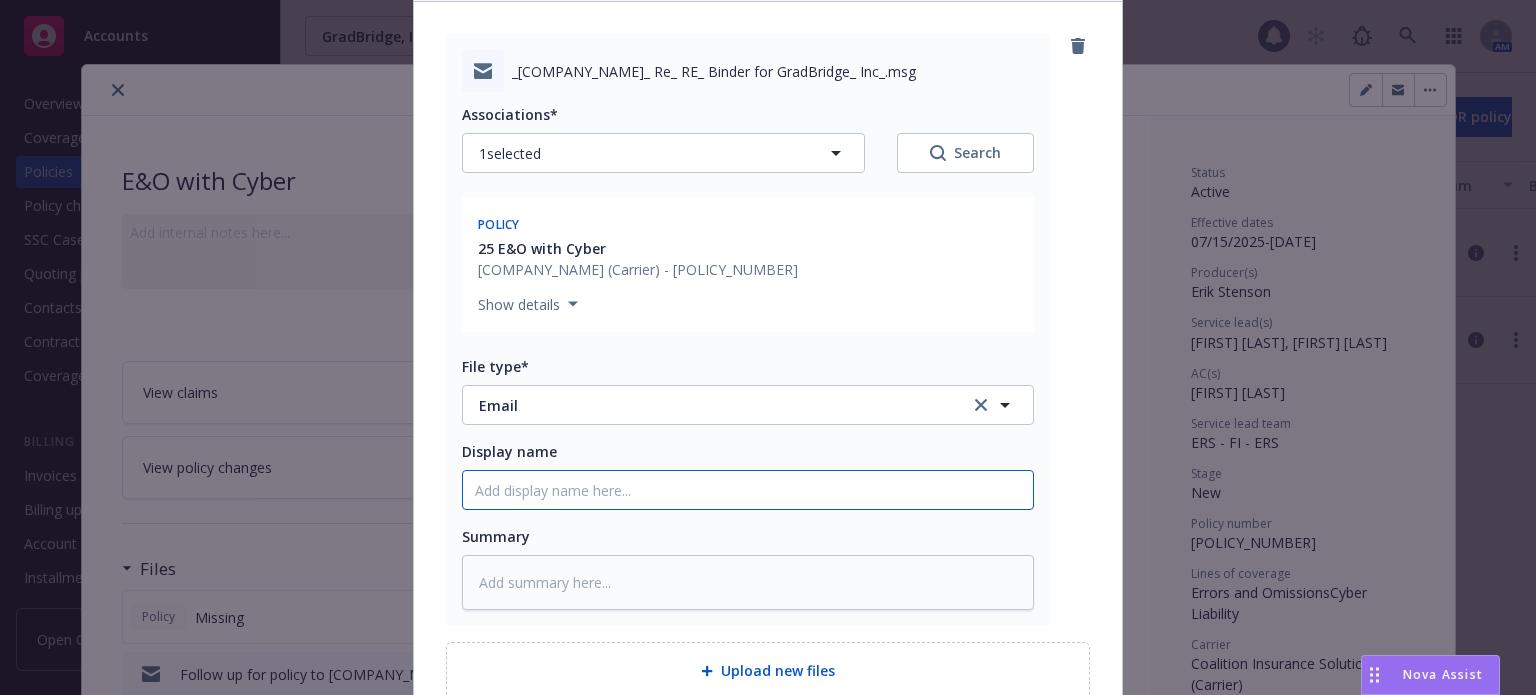 type on "x" 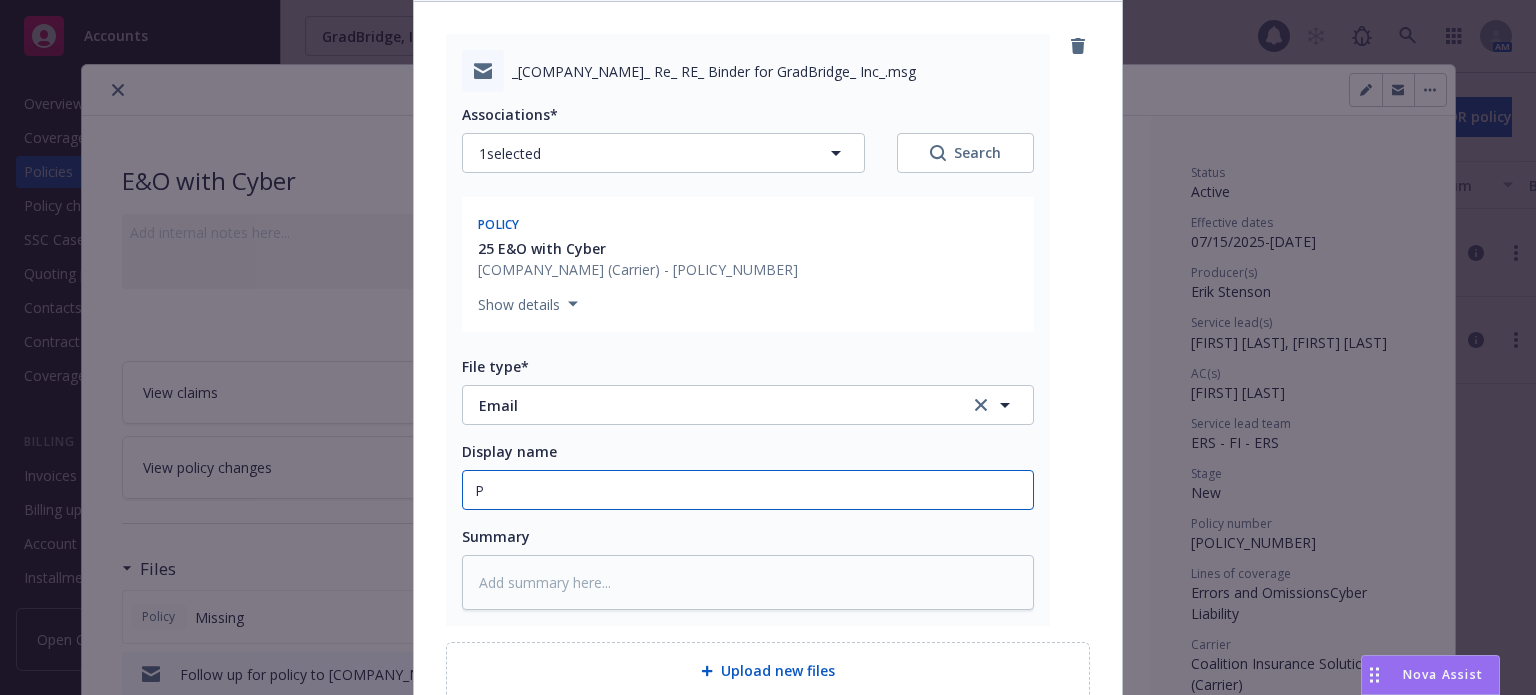type on "x" 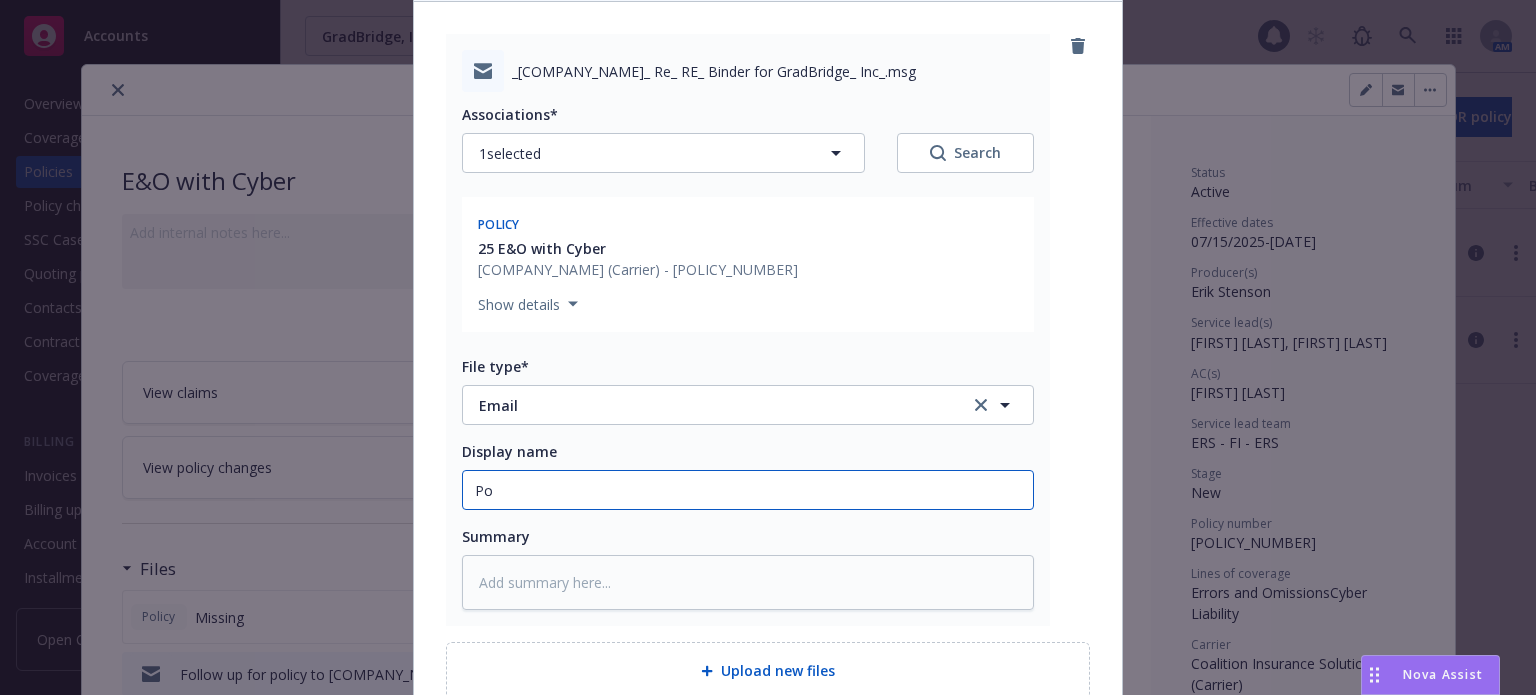 type on "x" 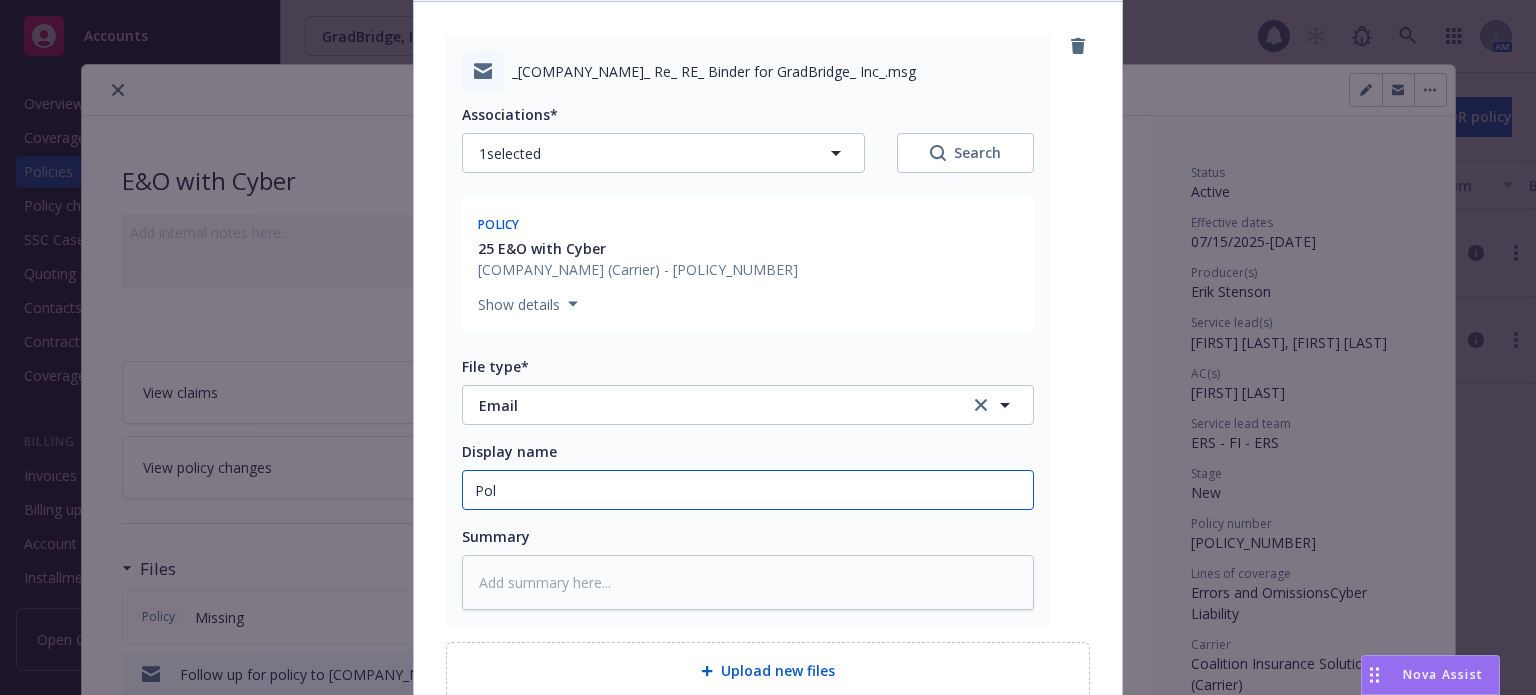 type on "x" 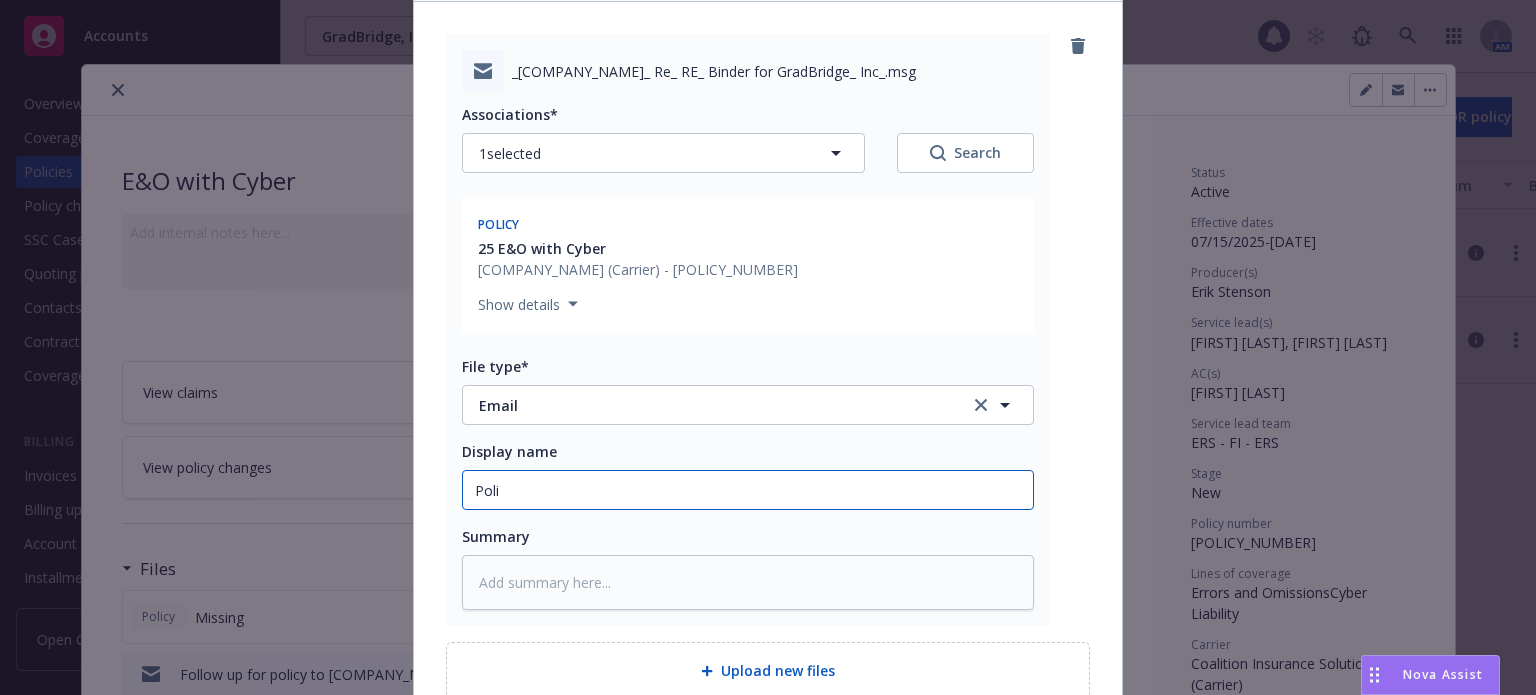 type on "x" 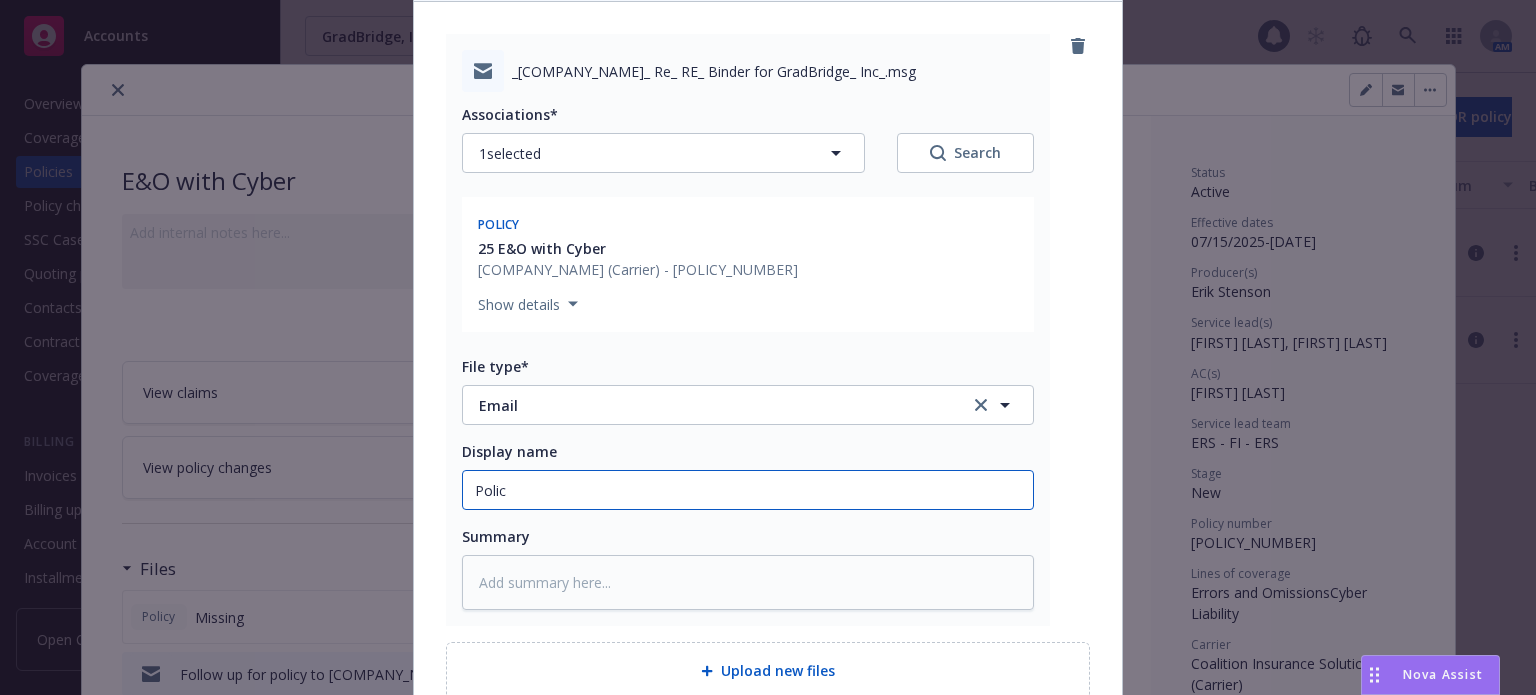 type on "x" 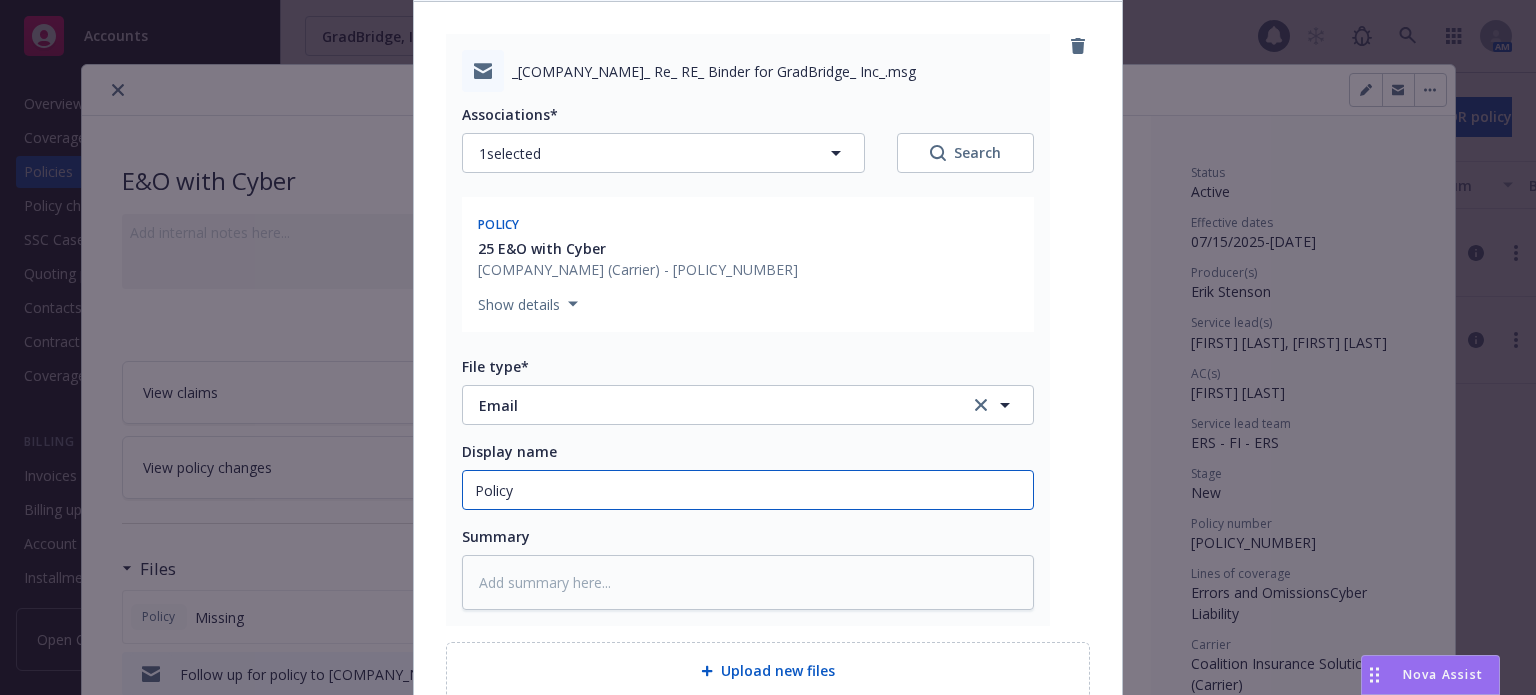 type on "x" 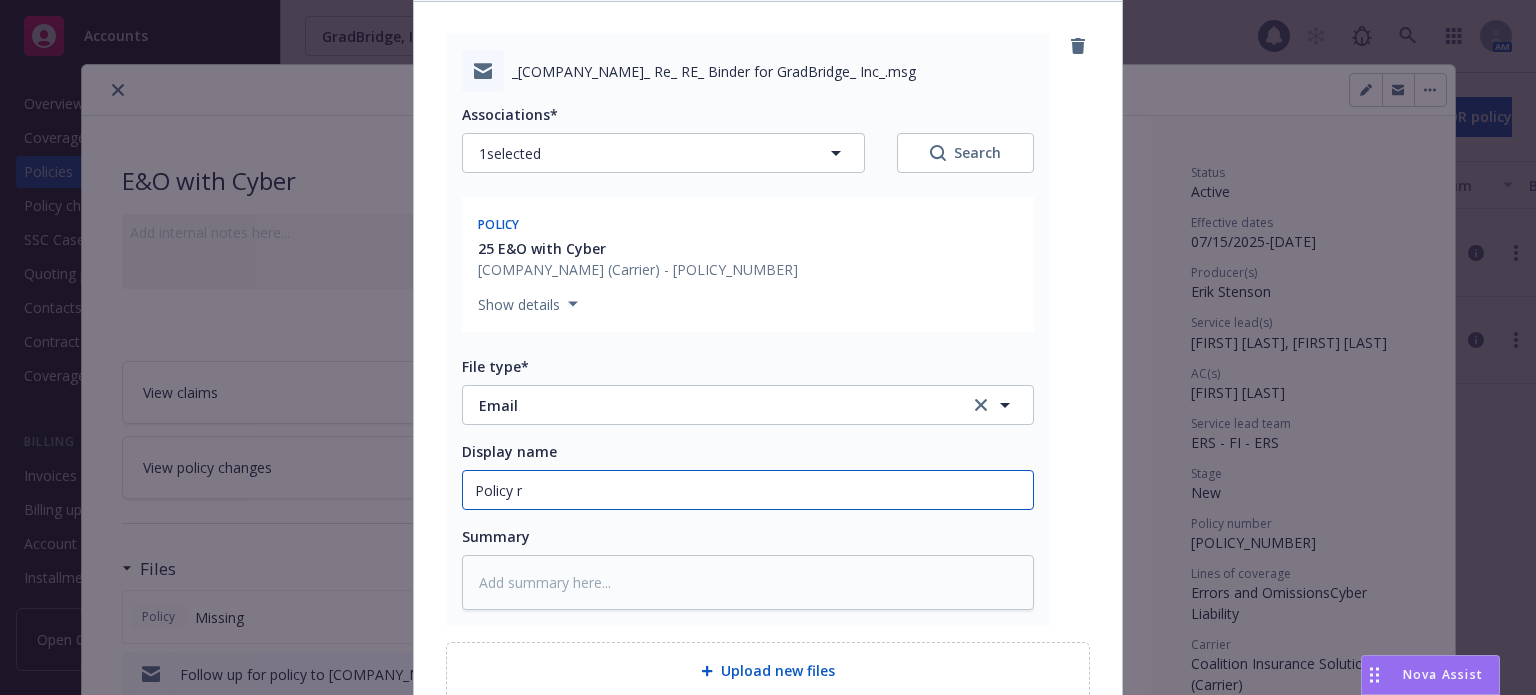 type on "x" 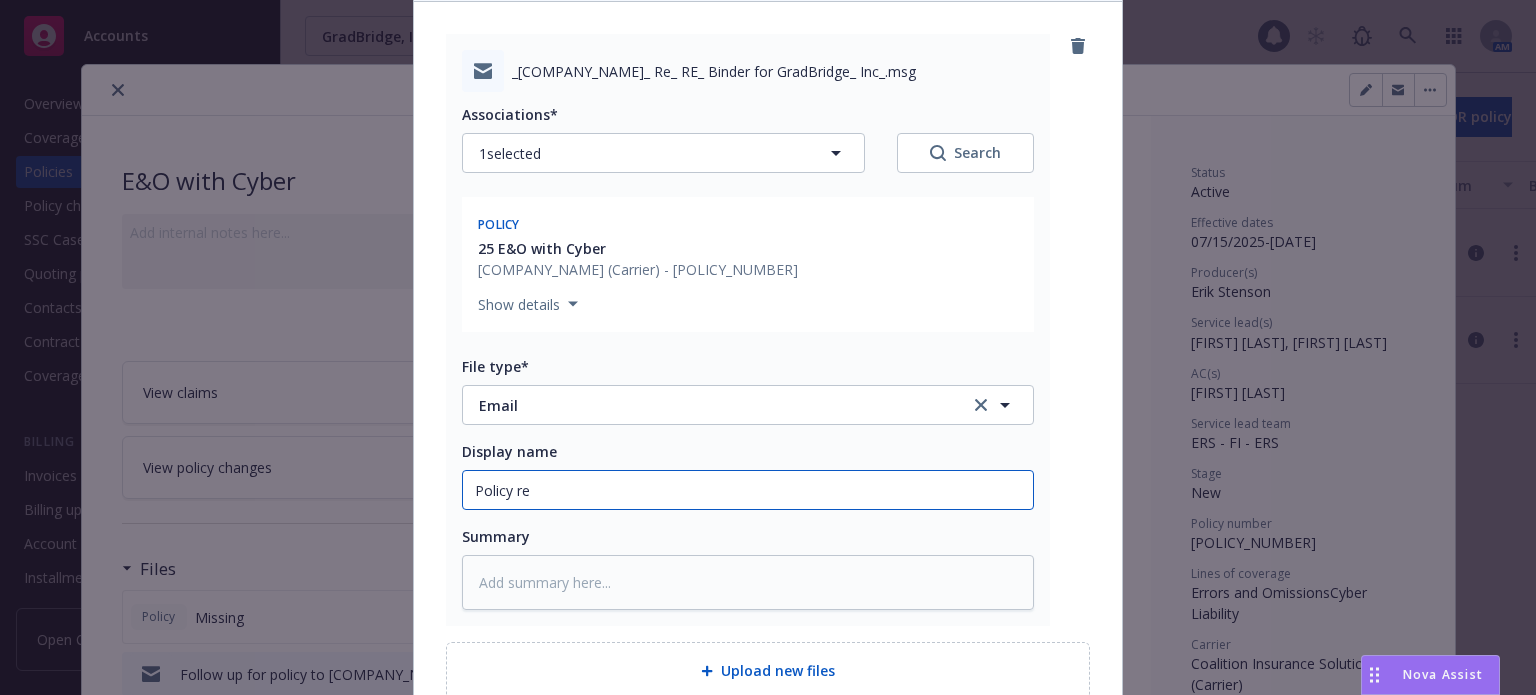 type on "x" 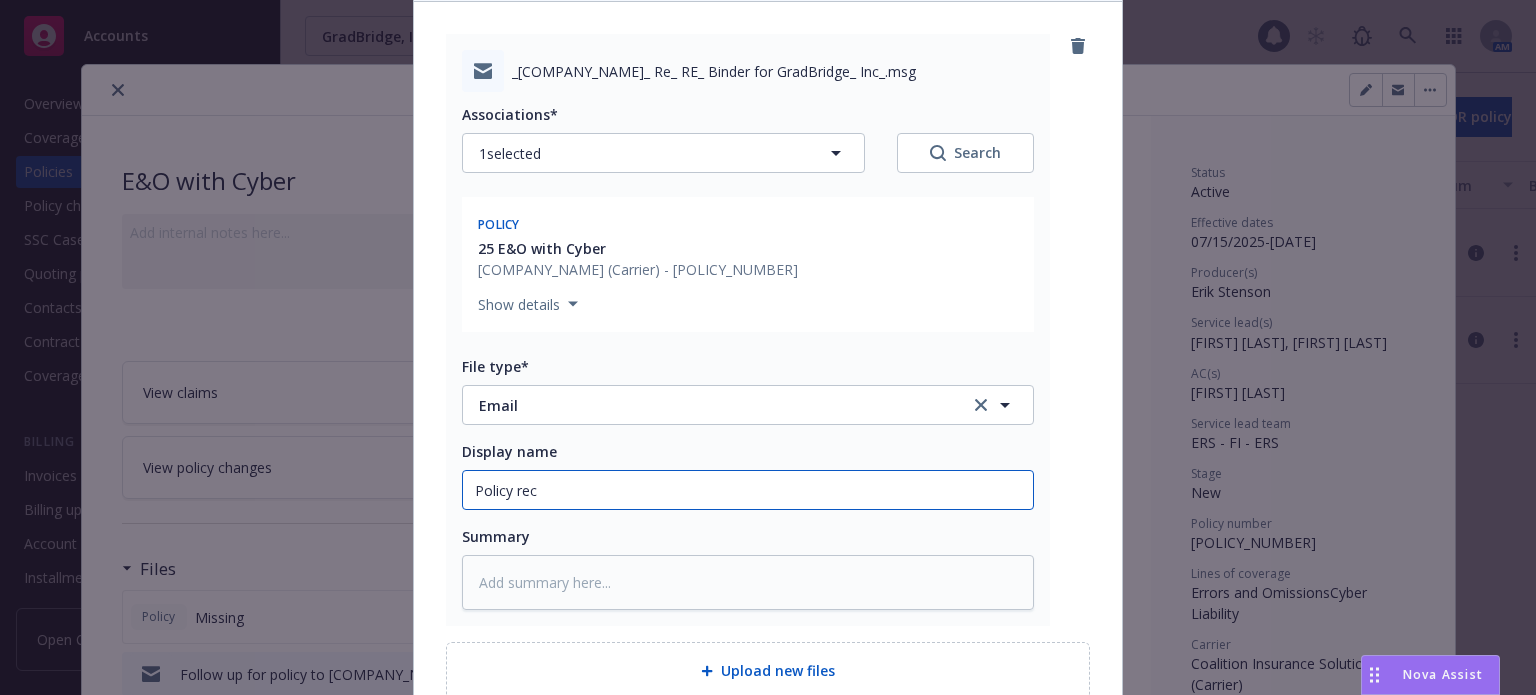 type on "x" 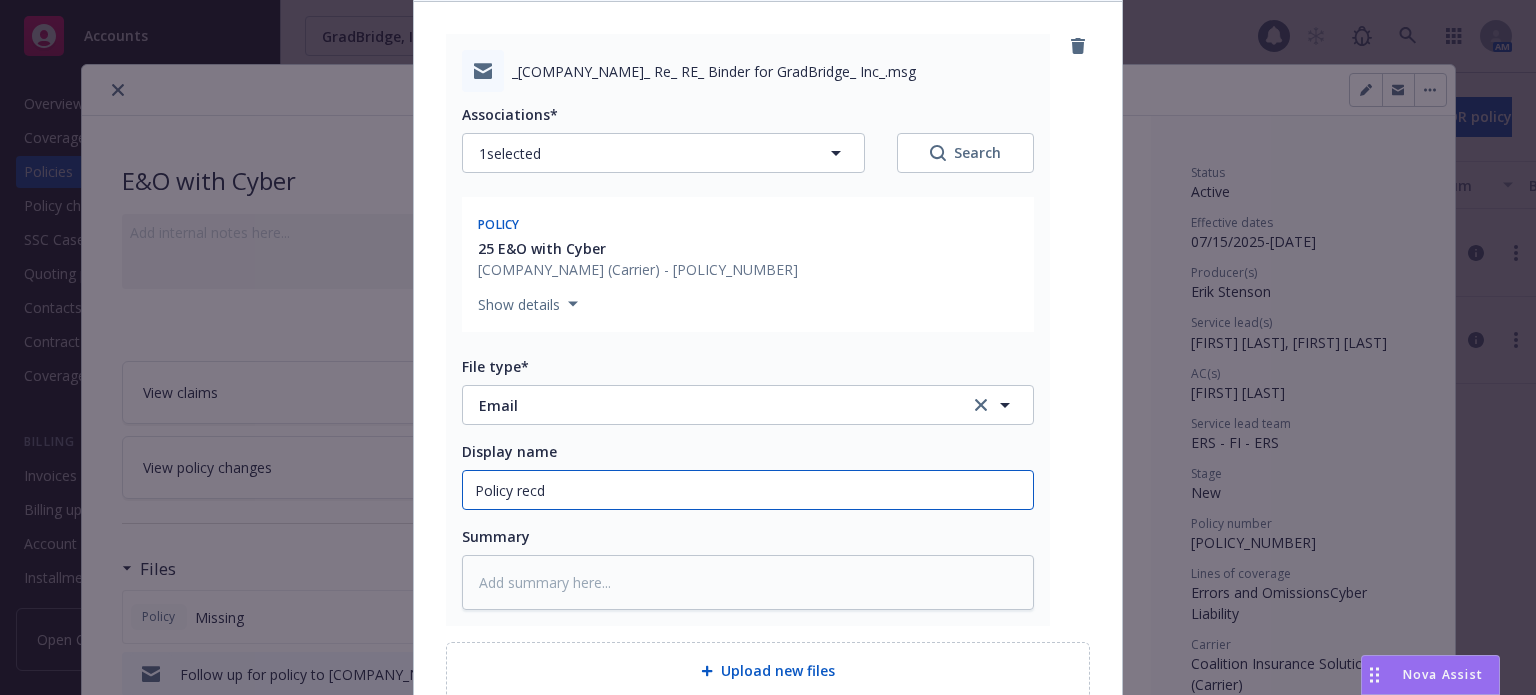 type on "x" 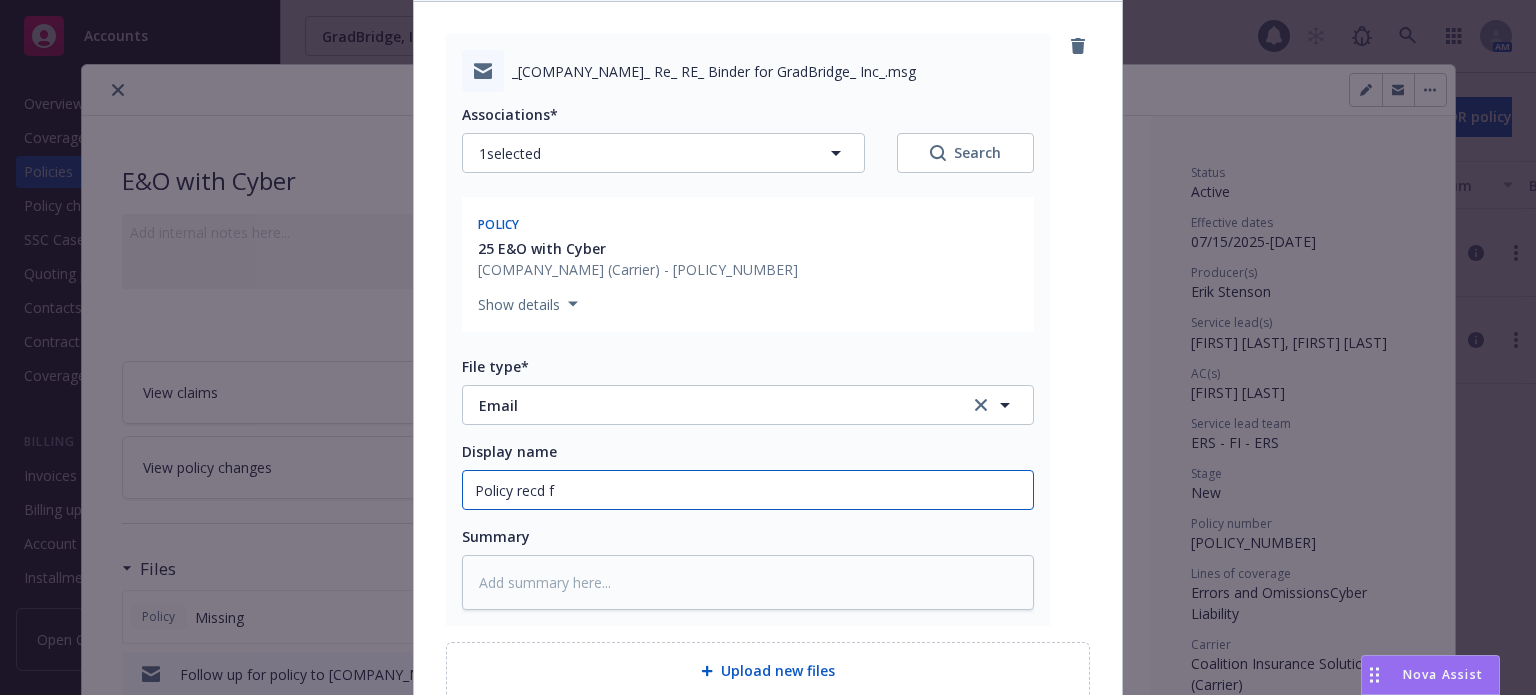 type on "x" 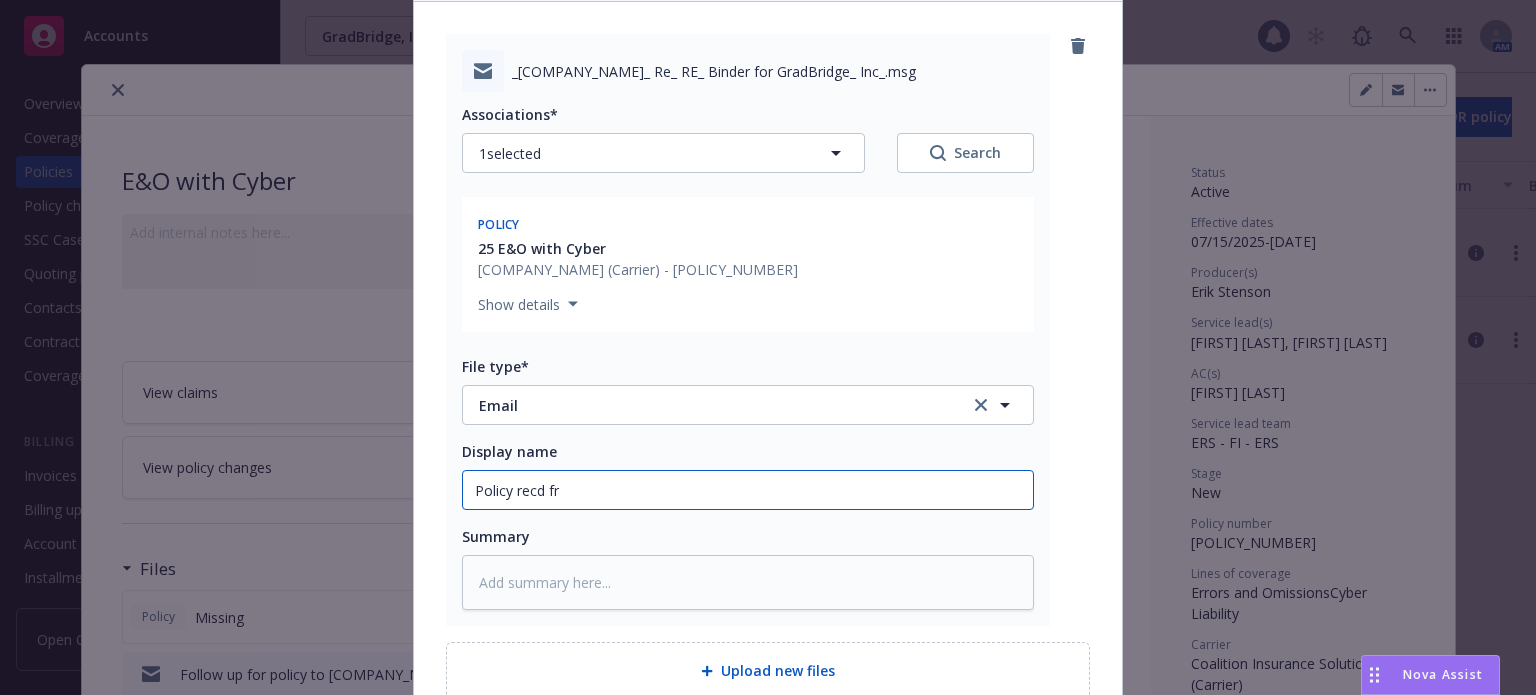 type on "x" 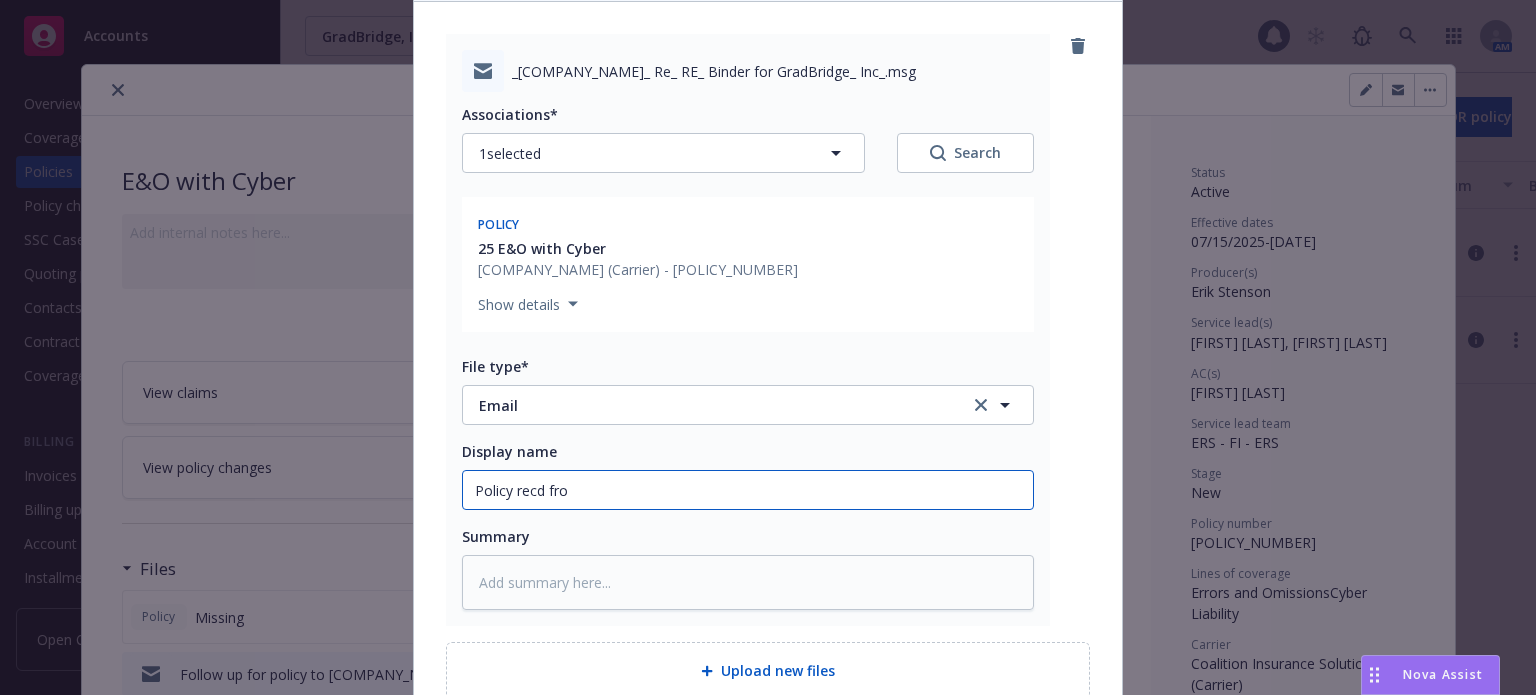 type on "x" 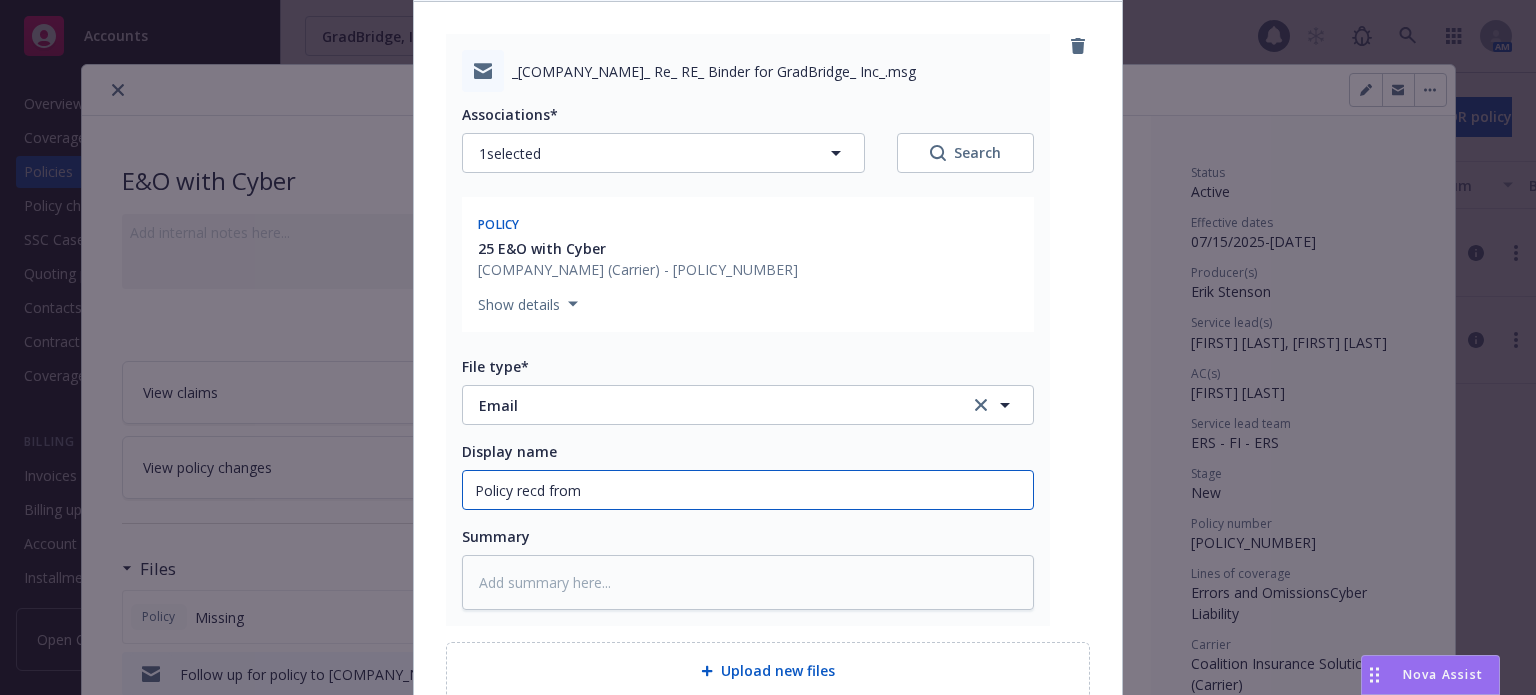 type on "Policy recd from" 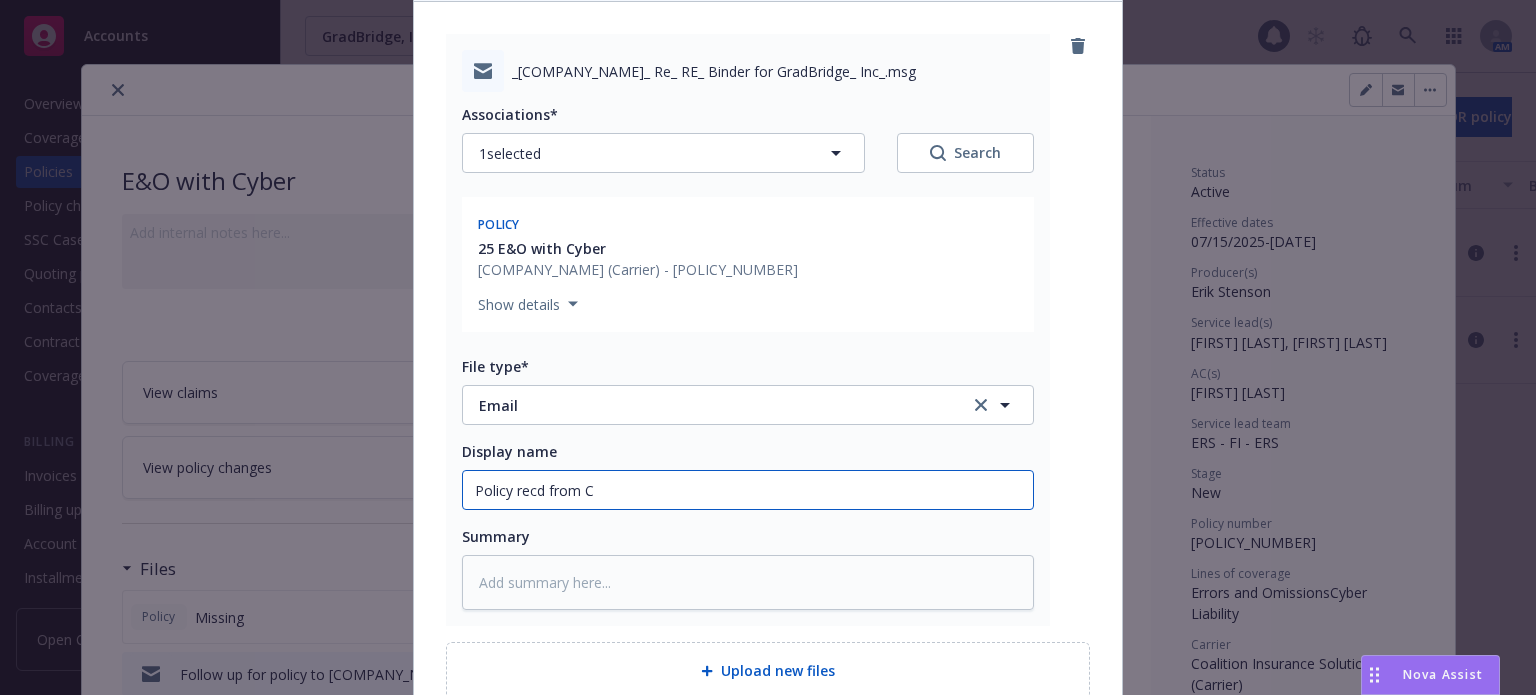 type on "x" 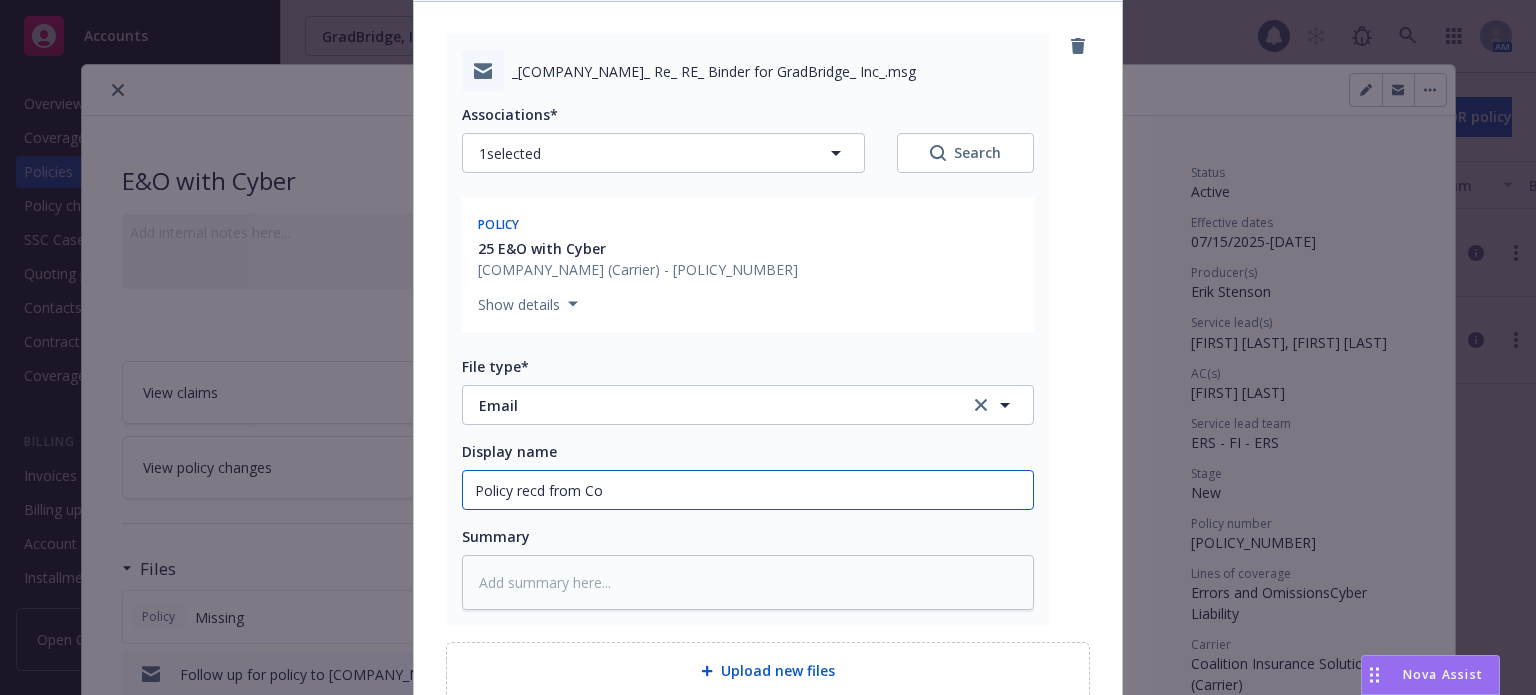 type on "x" 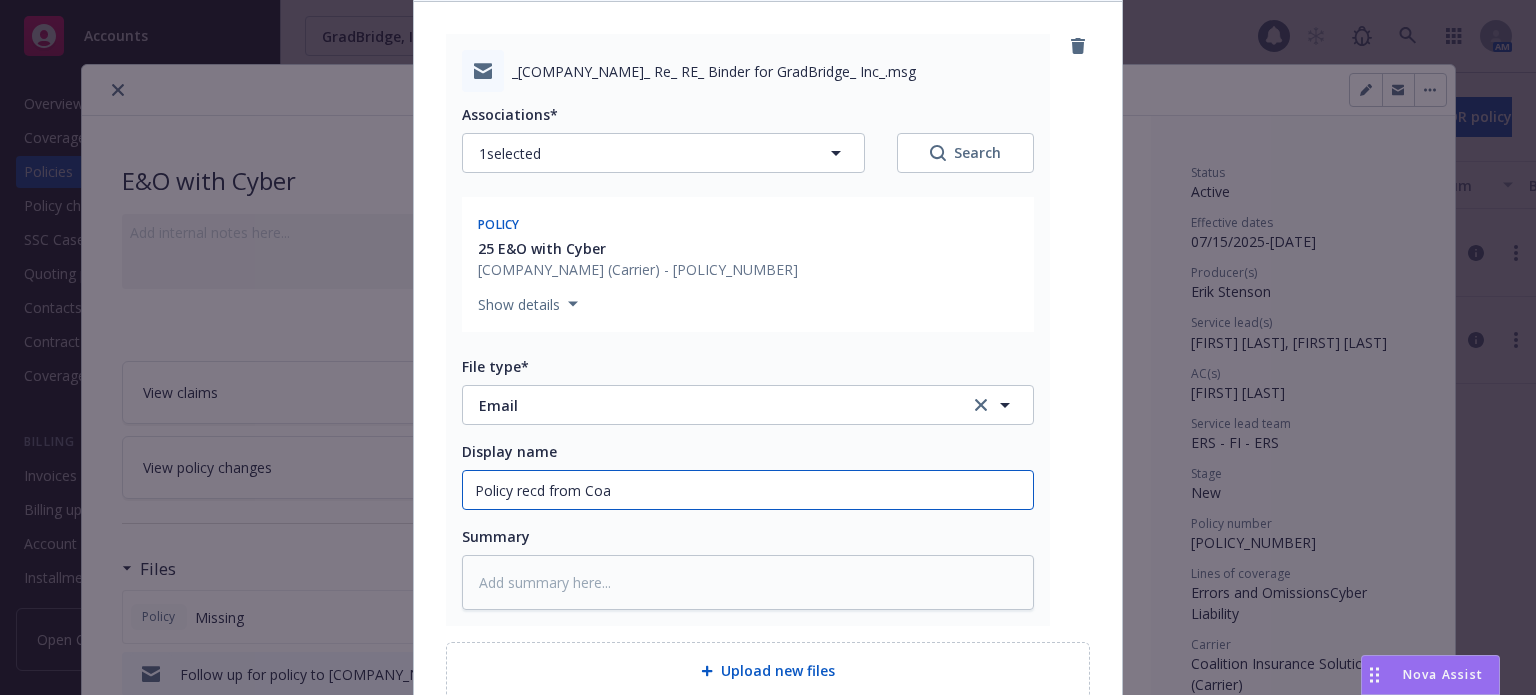 type on "x" 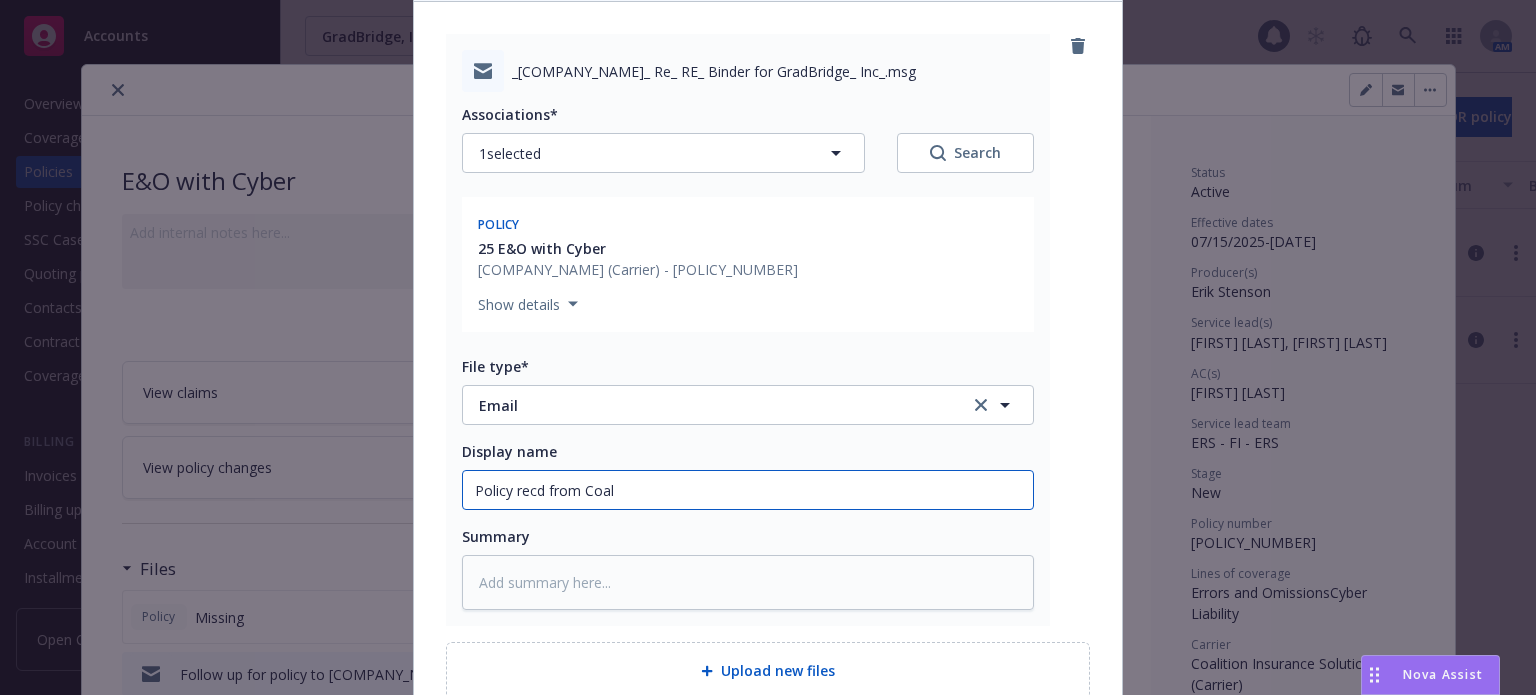 type on "x" 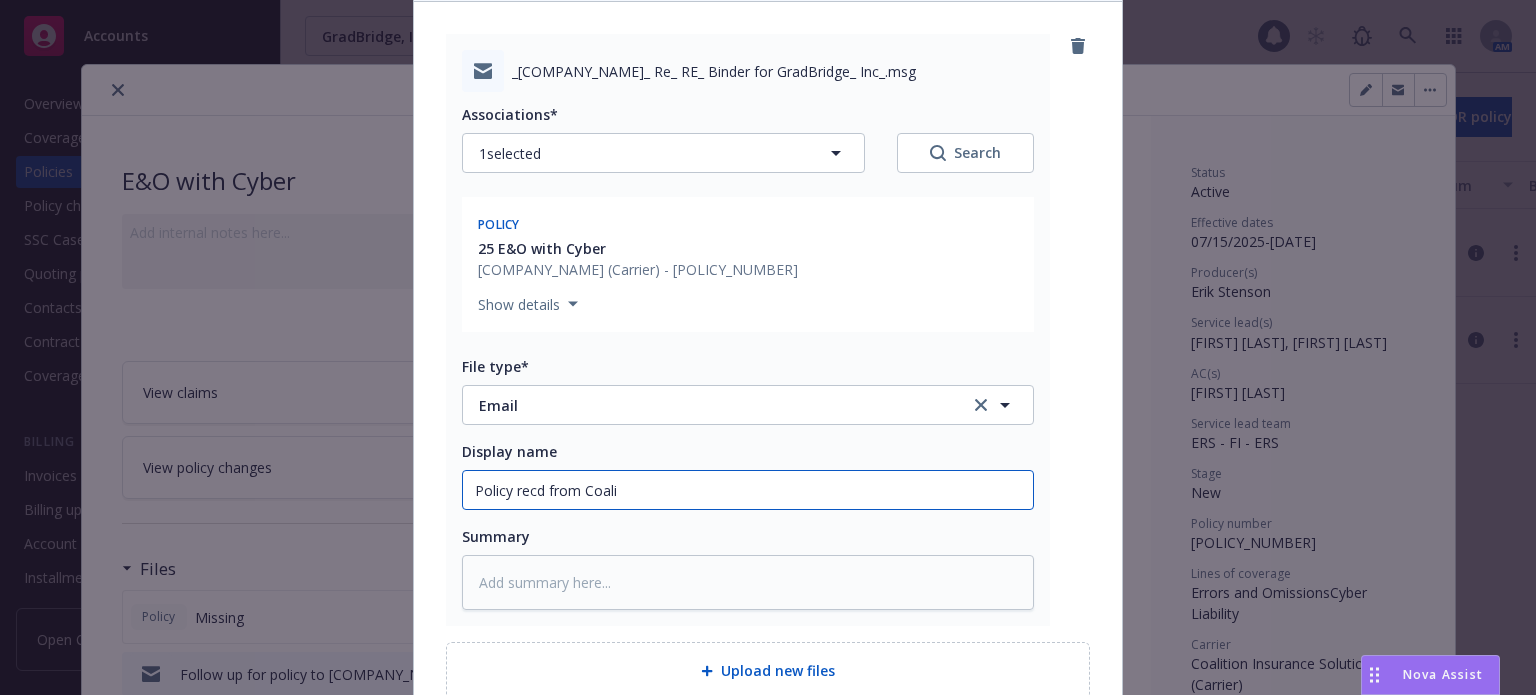 type on "x" 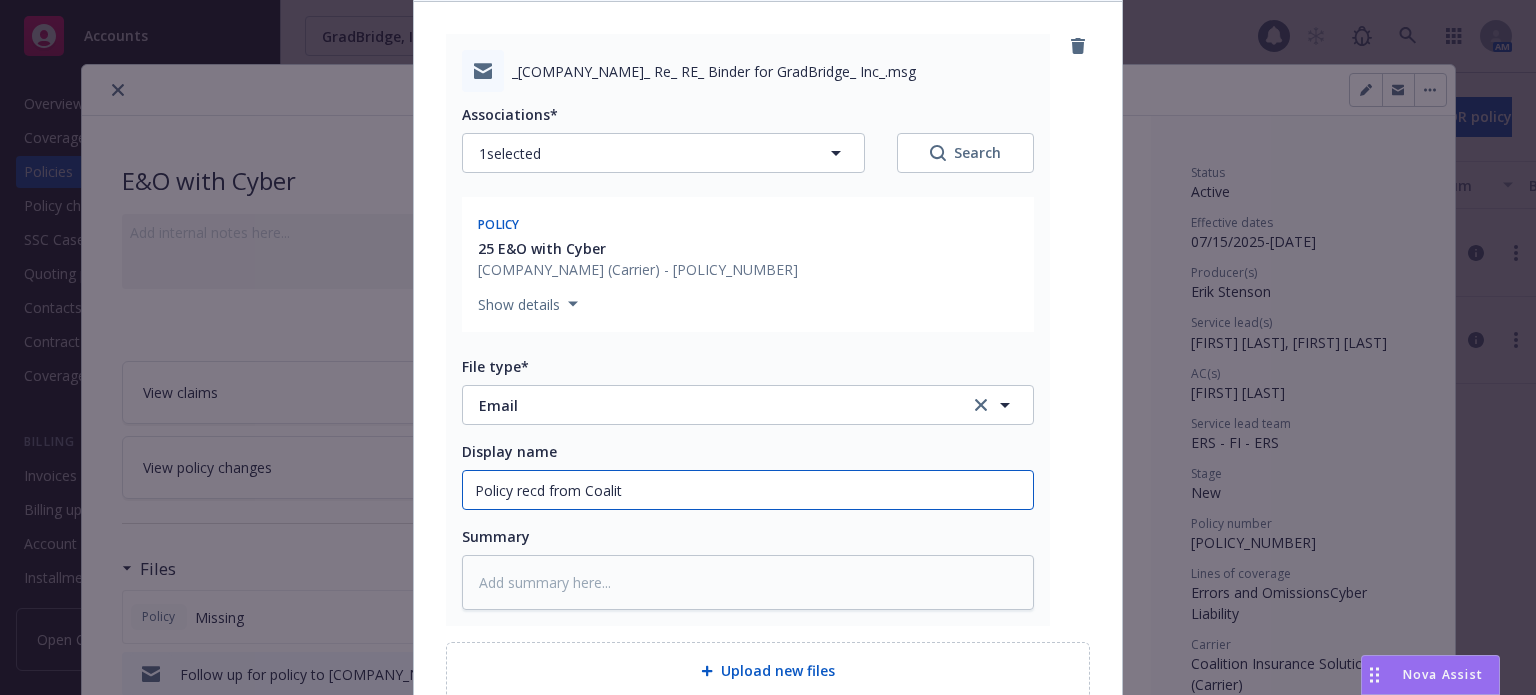 type on "x" 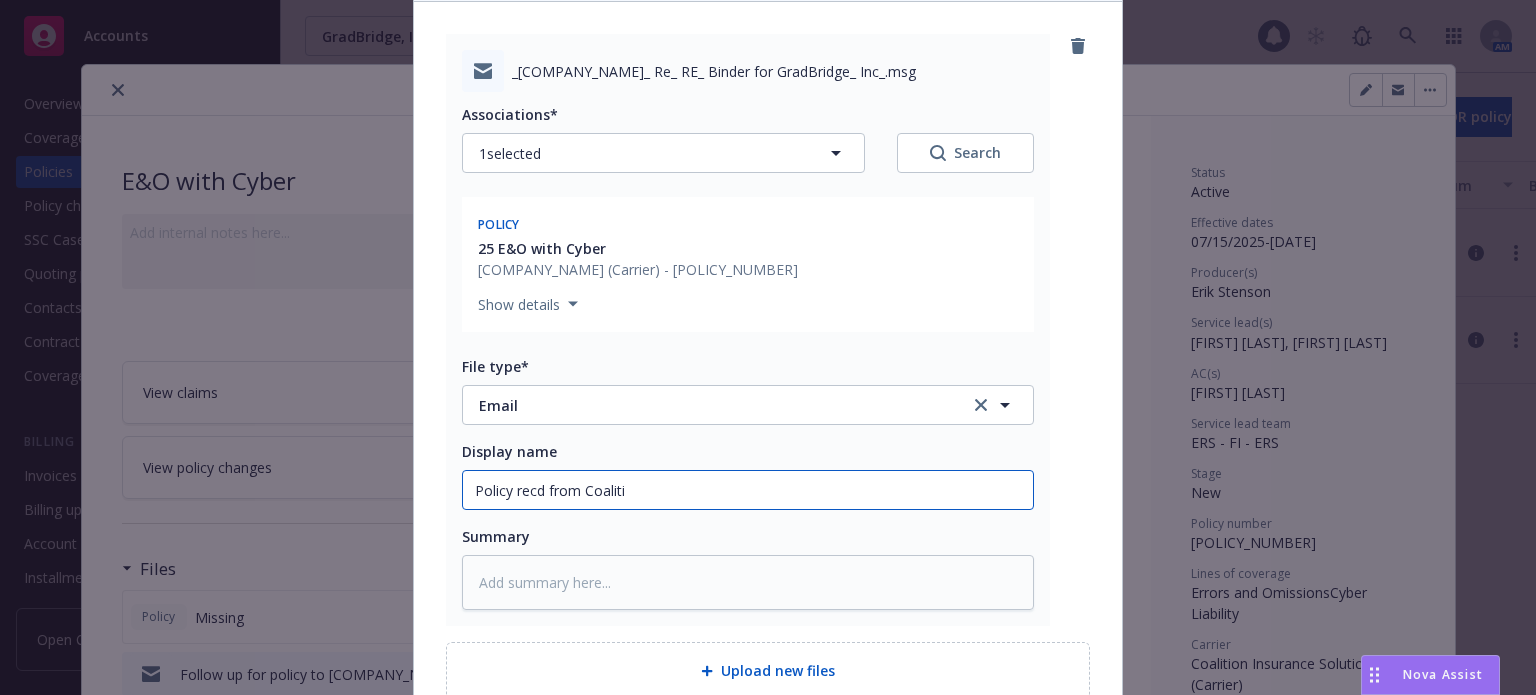 type on "x" 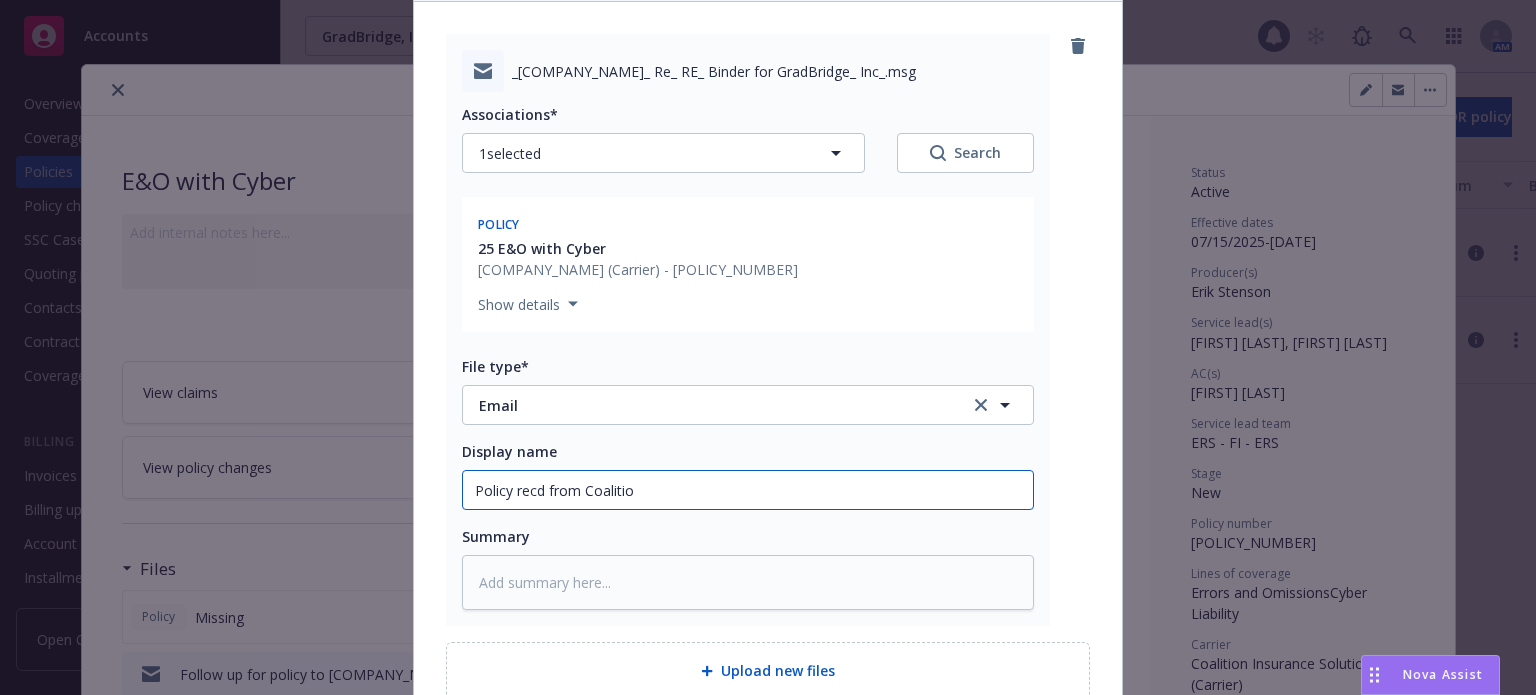 type on "x" 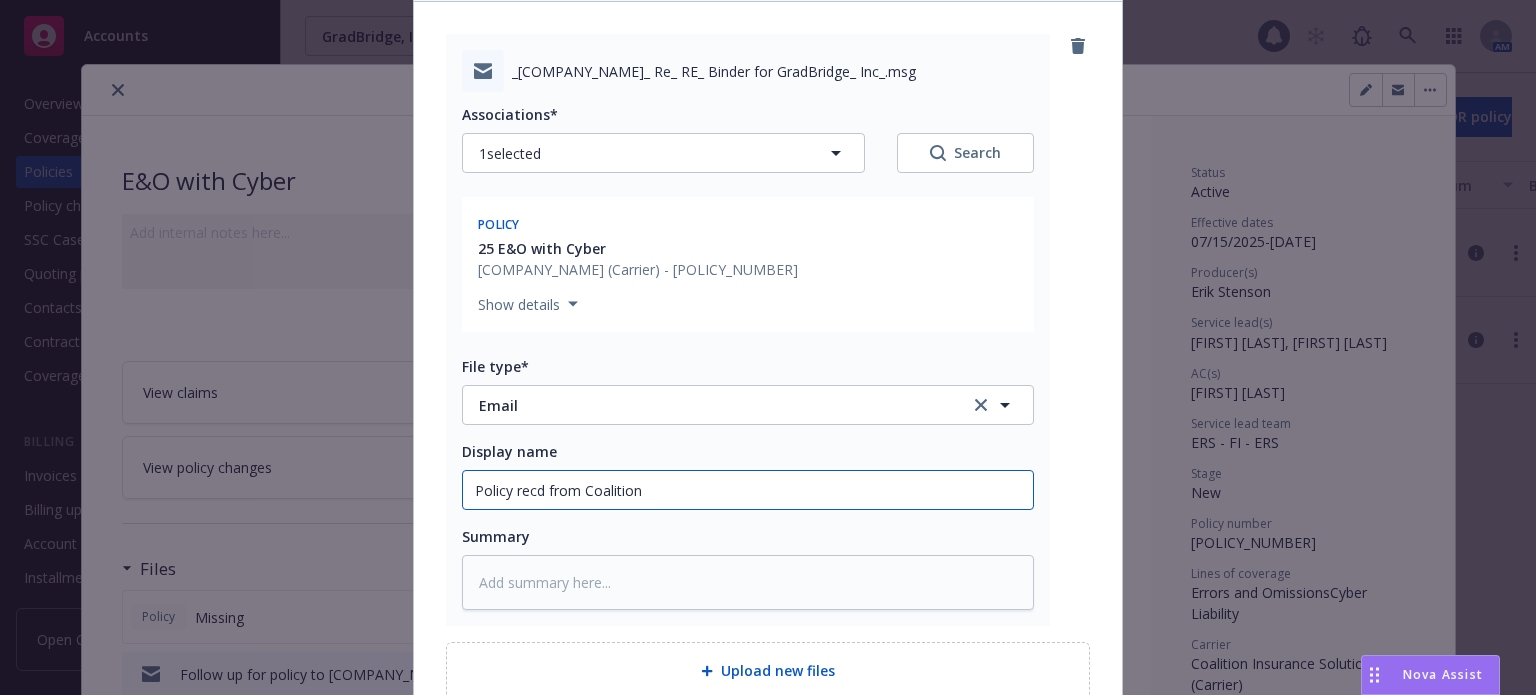 scroll, scrollTop: 388, scrollLeft: 0, axis: vertical 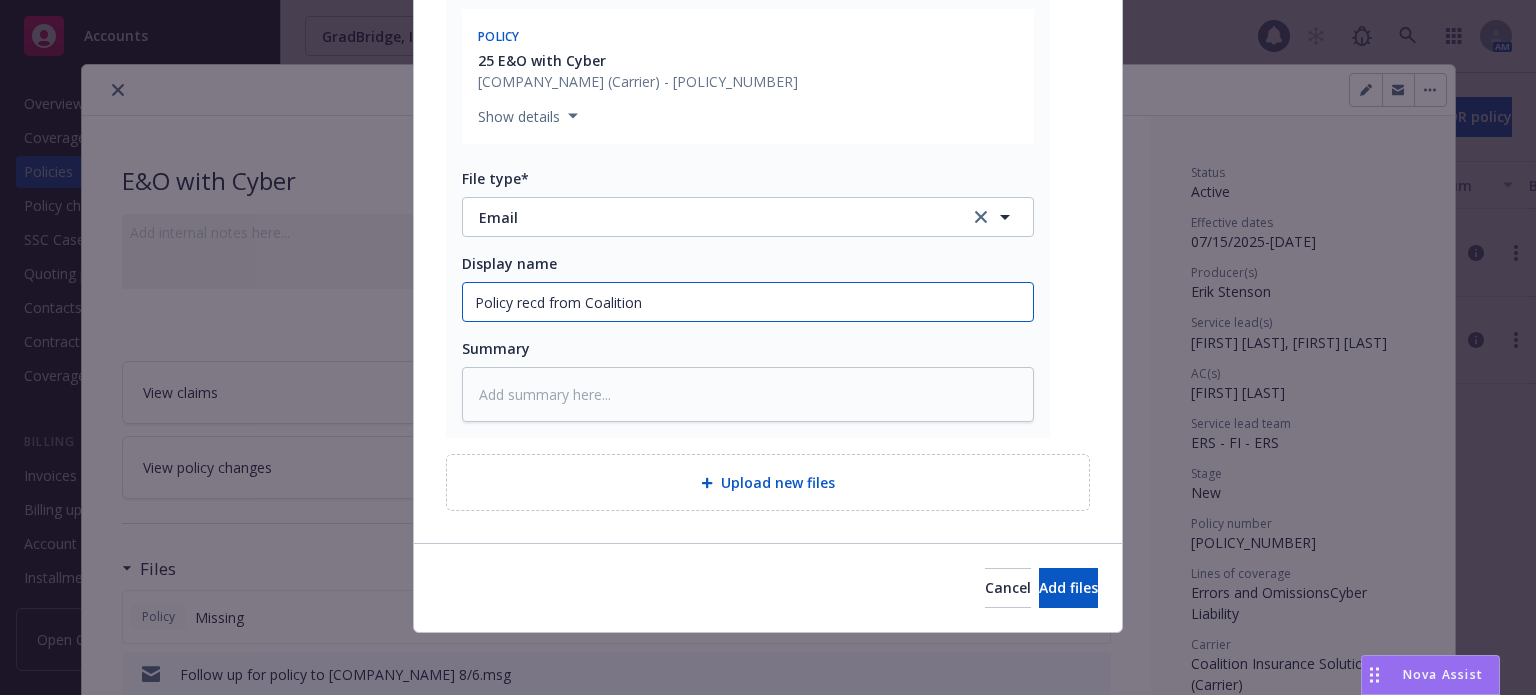 type on "Policy recd from Coalition" 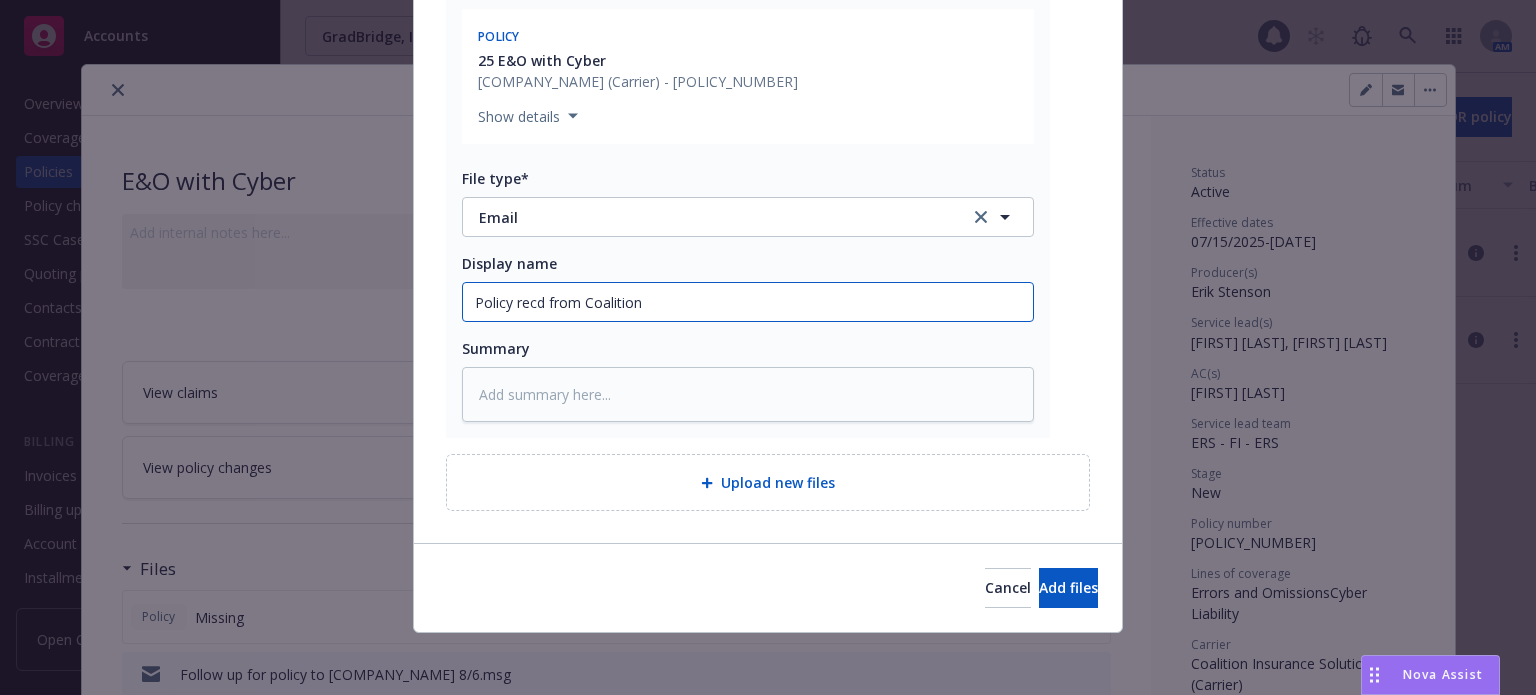 type on "x" 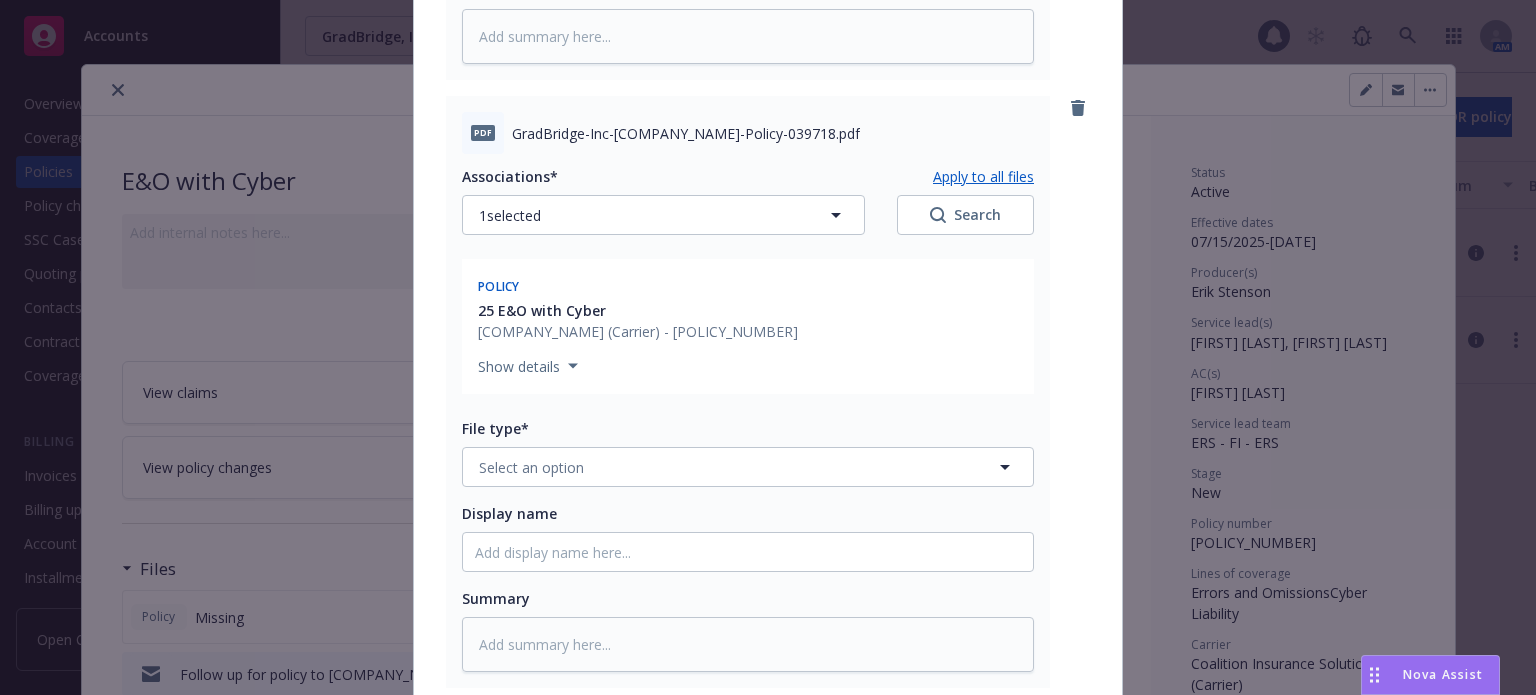 scroll, scrollTop: 788, scrollLeft: 0, axis: vertical 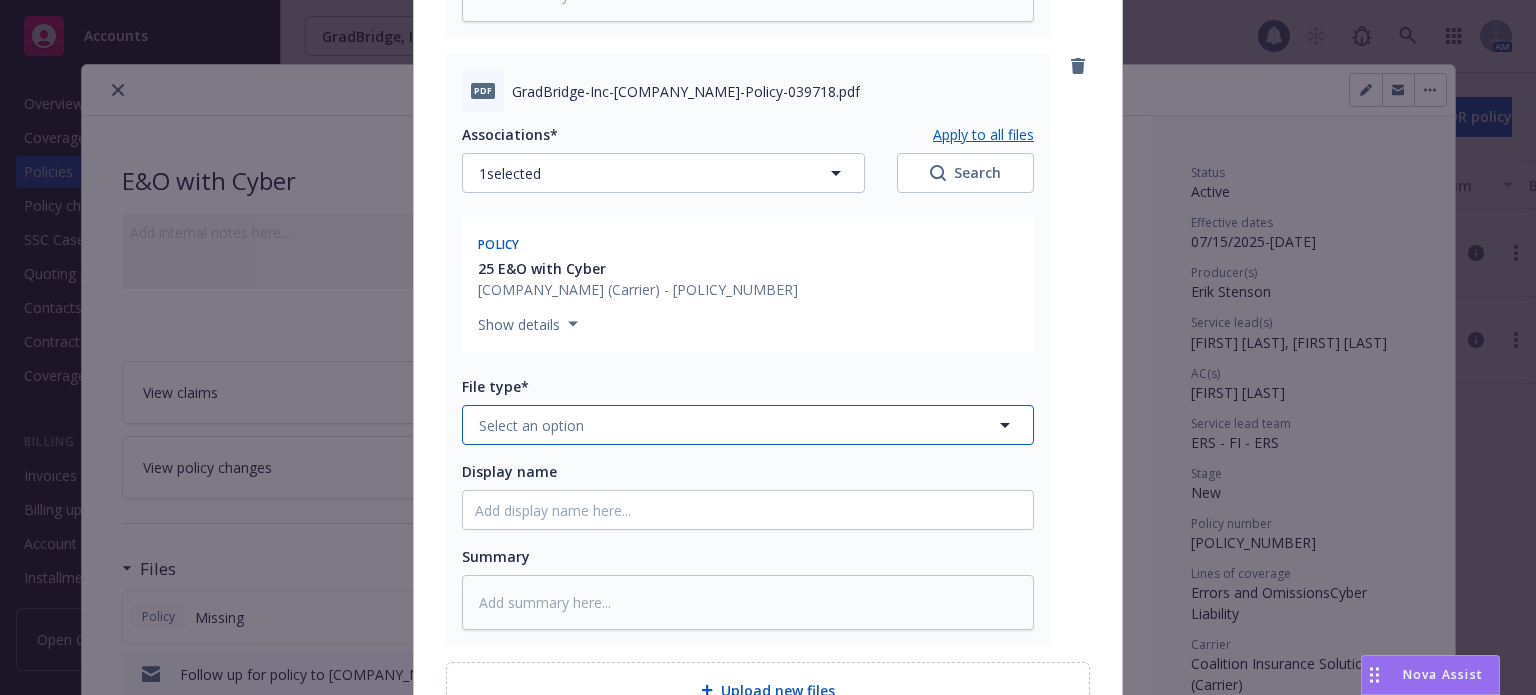 click on "Select an option" at bounding box center (748, 425) 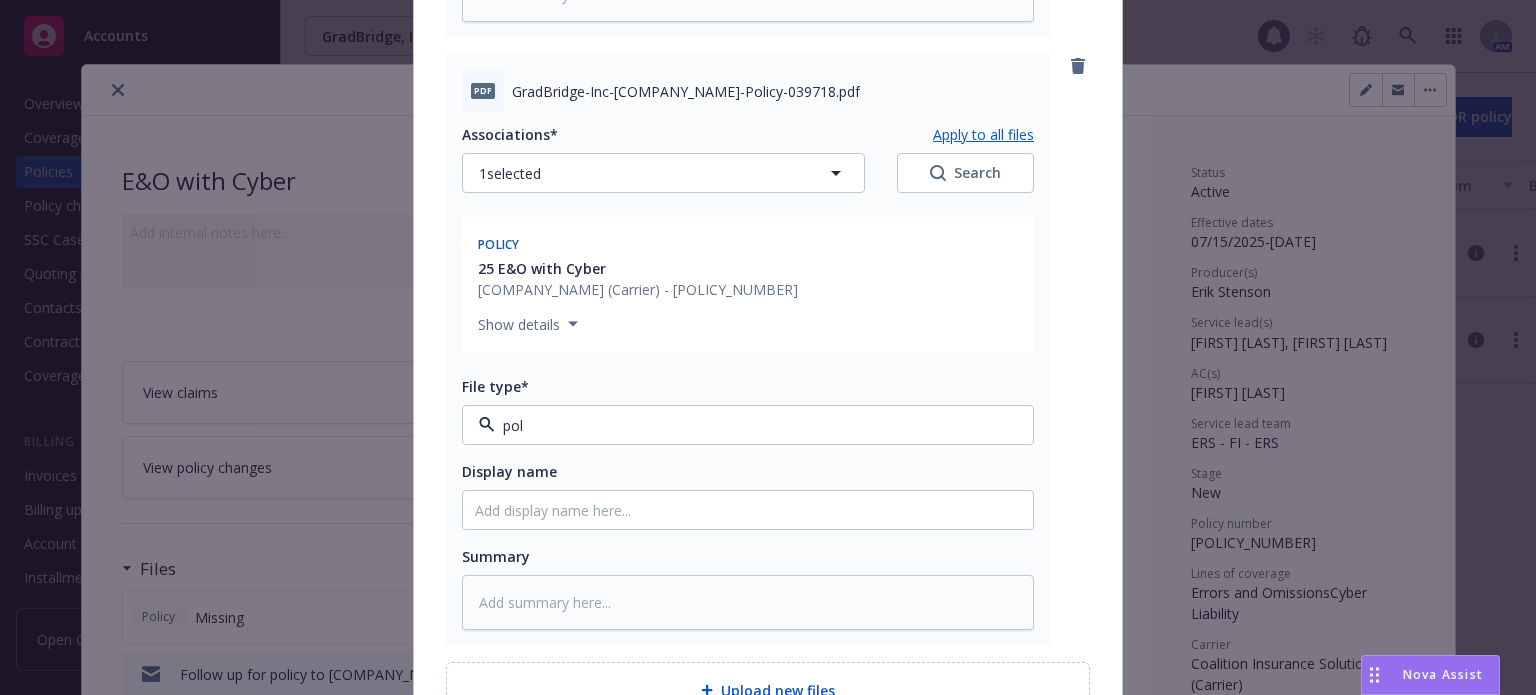 type on "poli" 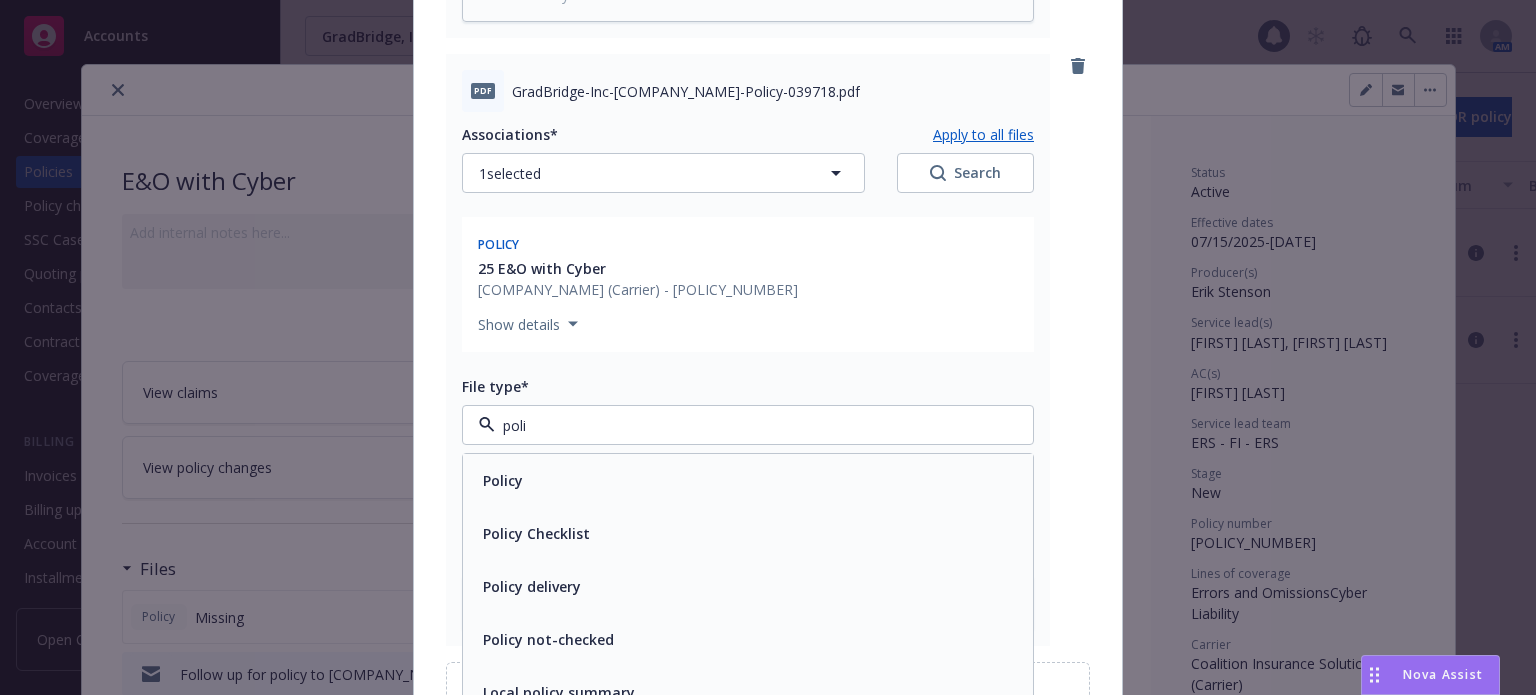 click on "Policy" at bounding box center [748, 480] 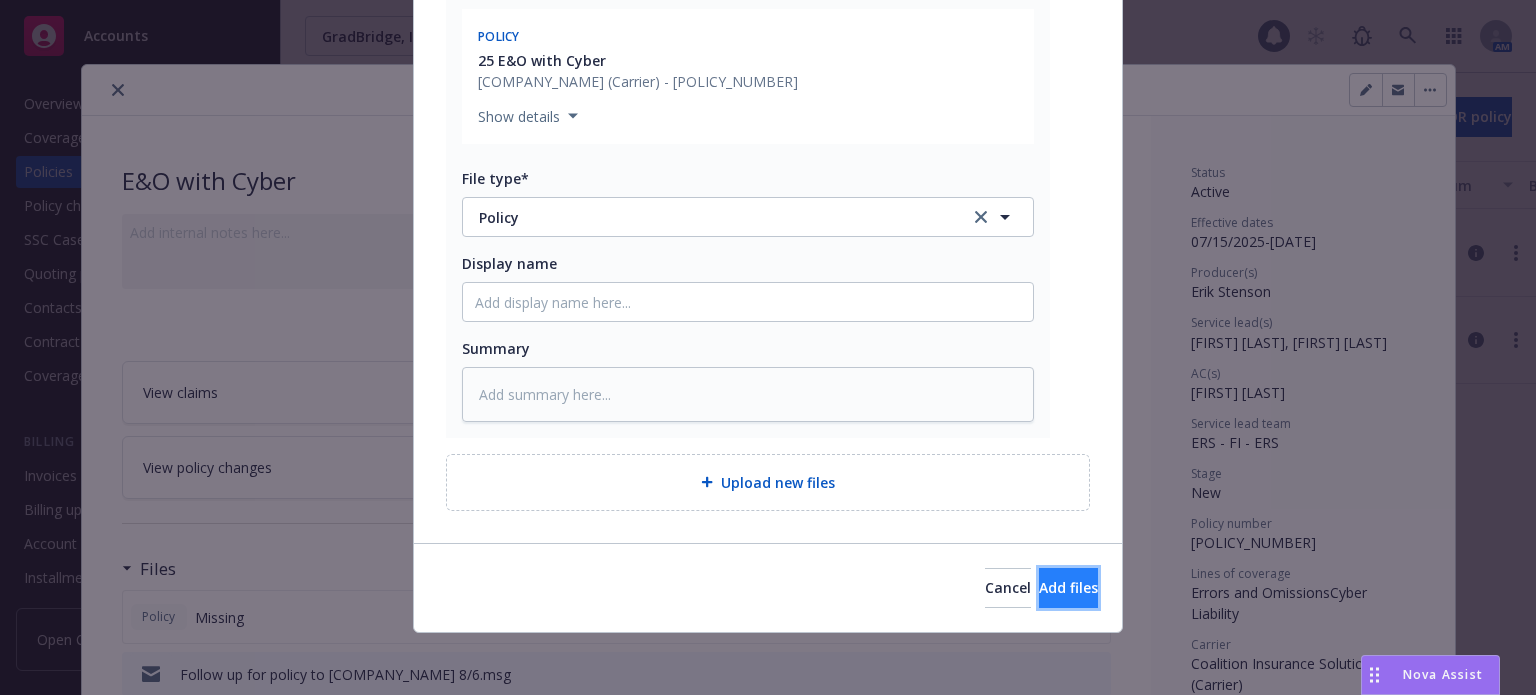 click on "Add files" at bounding box center [1068, 587] 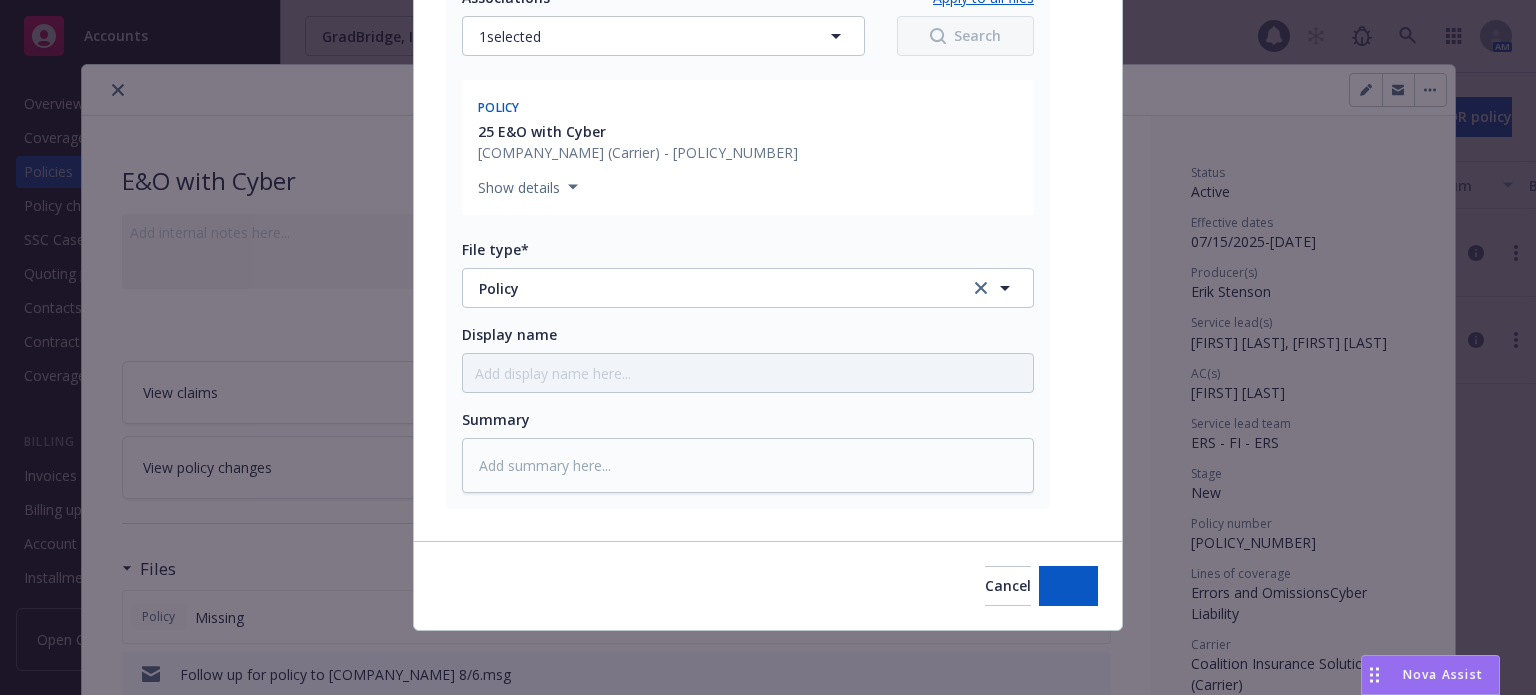scroll, scrollTop: 923, scrollLeft: 0, axis: vertical 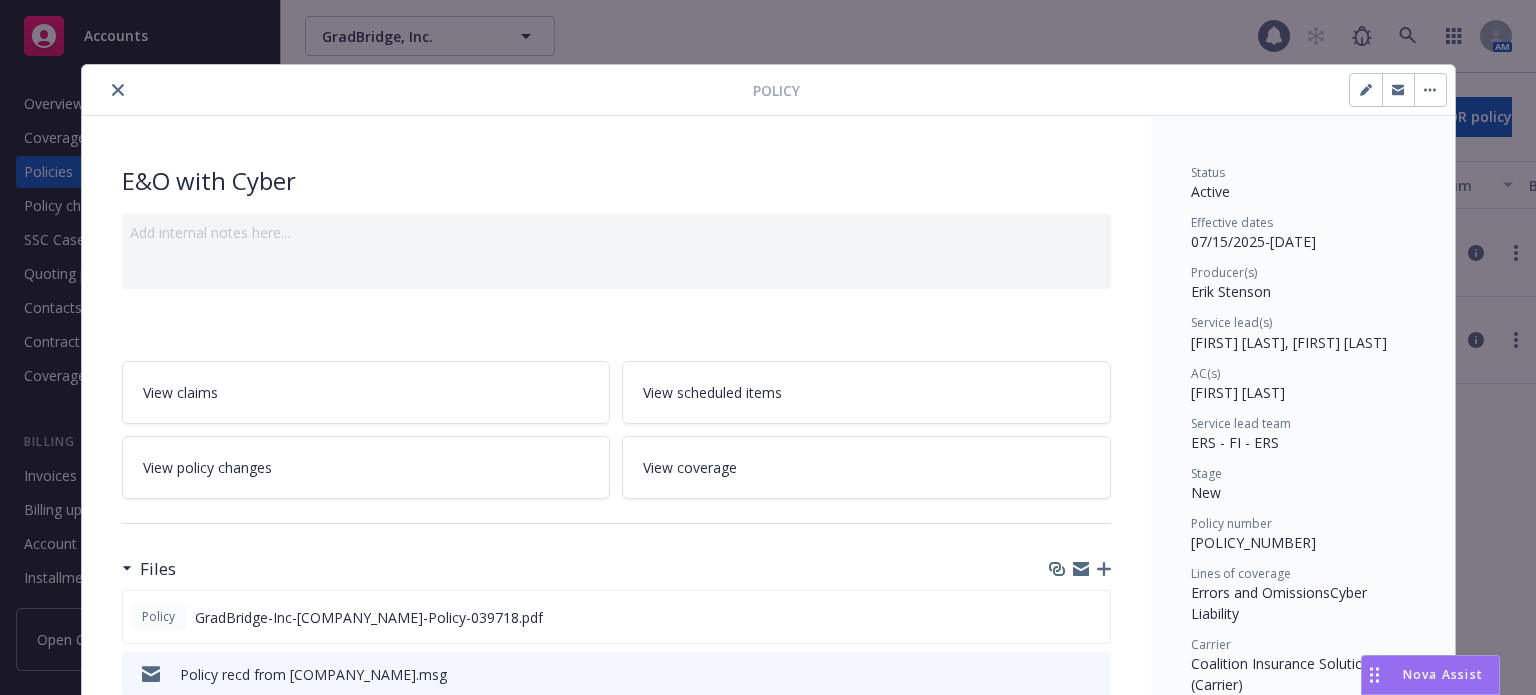 click 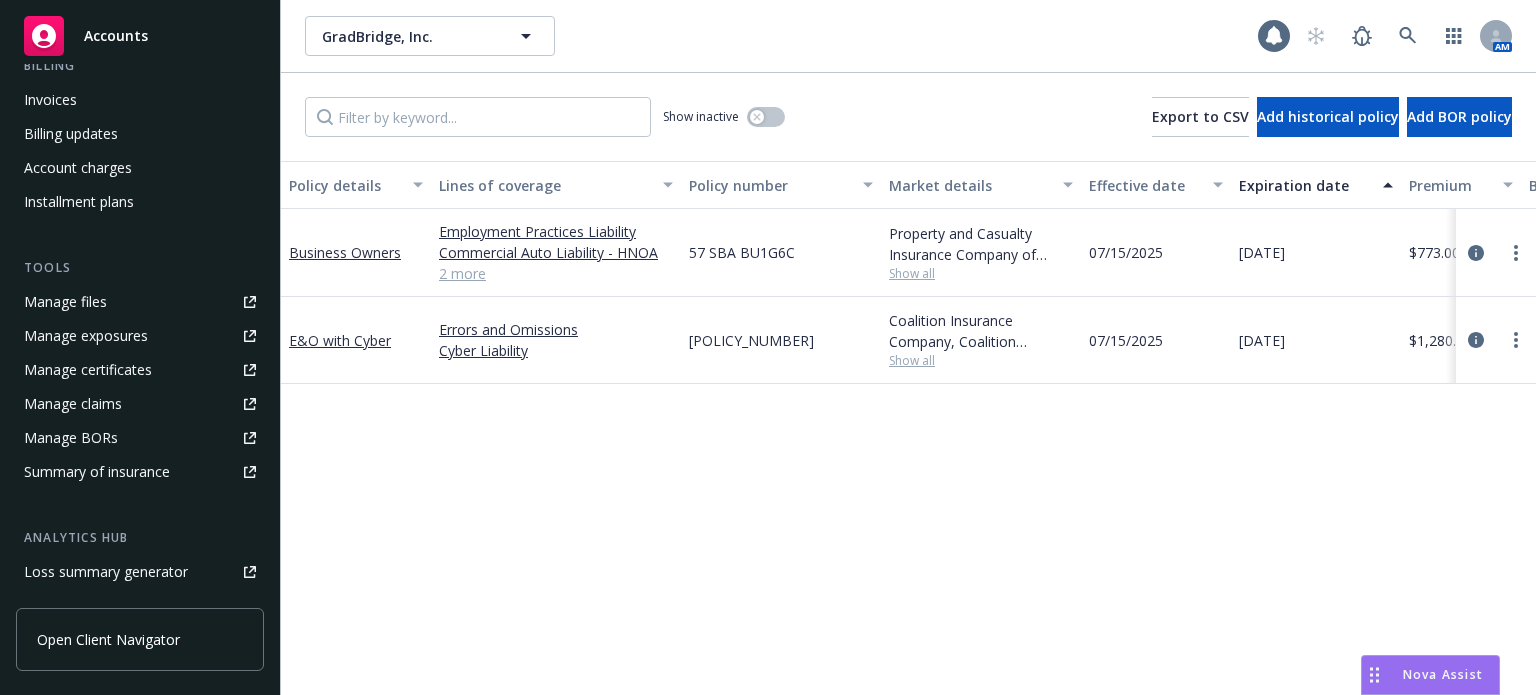 scroll, scrollTop: 400, scrollLeft: 0, axis: vertical 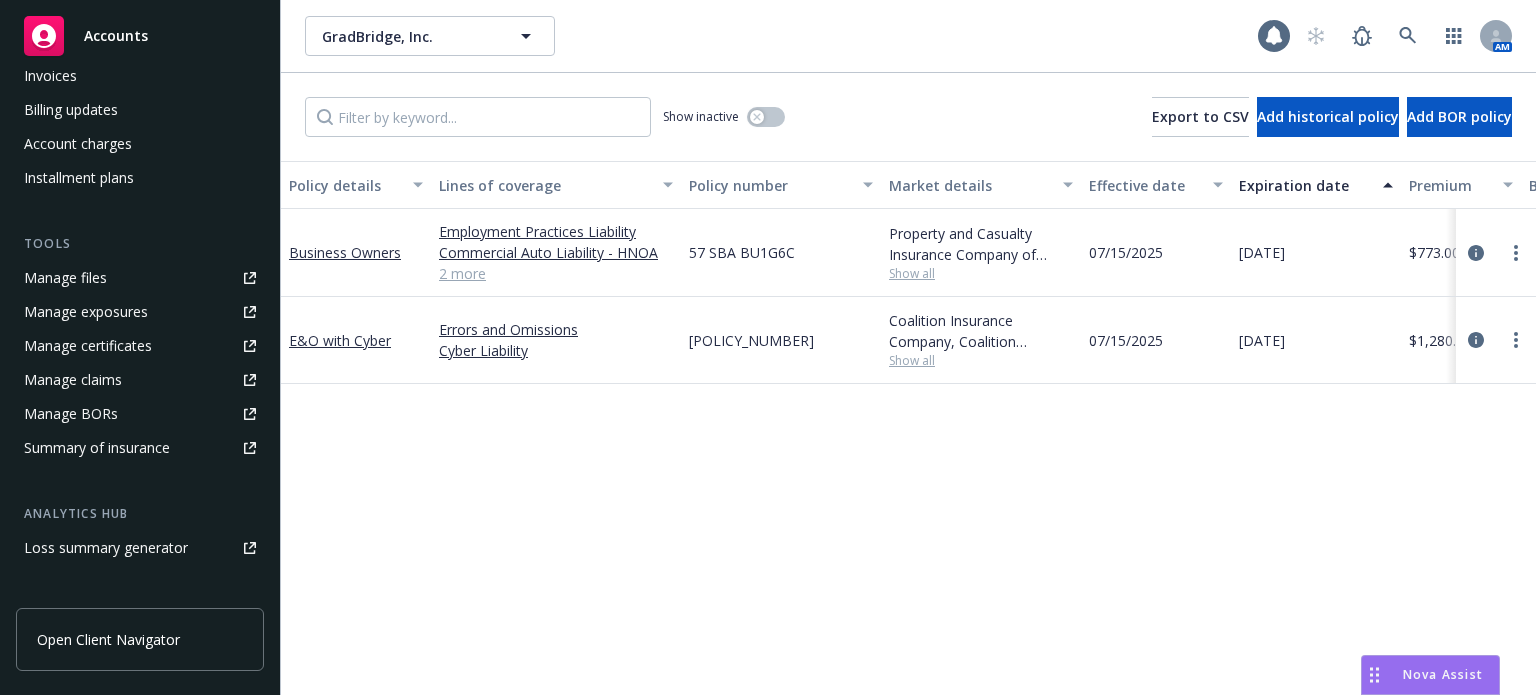 click on "Manage files" at bounding box center (65, 278) 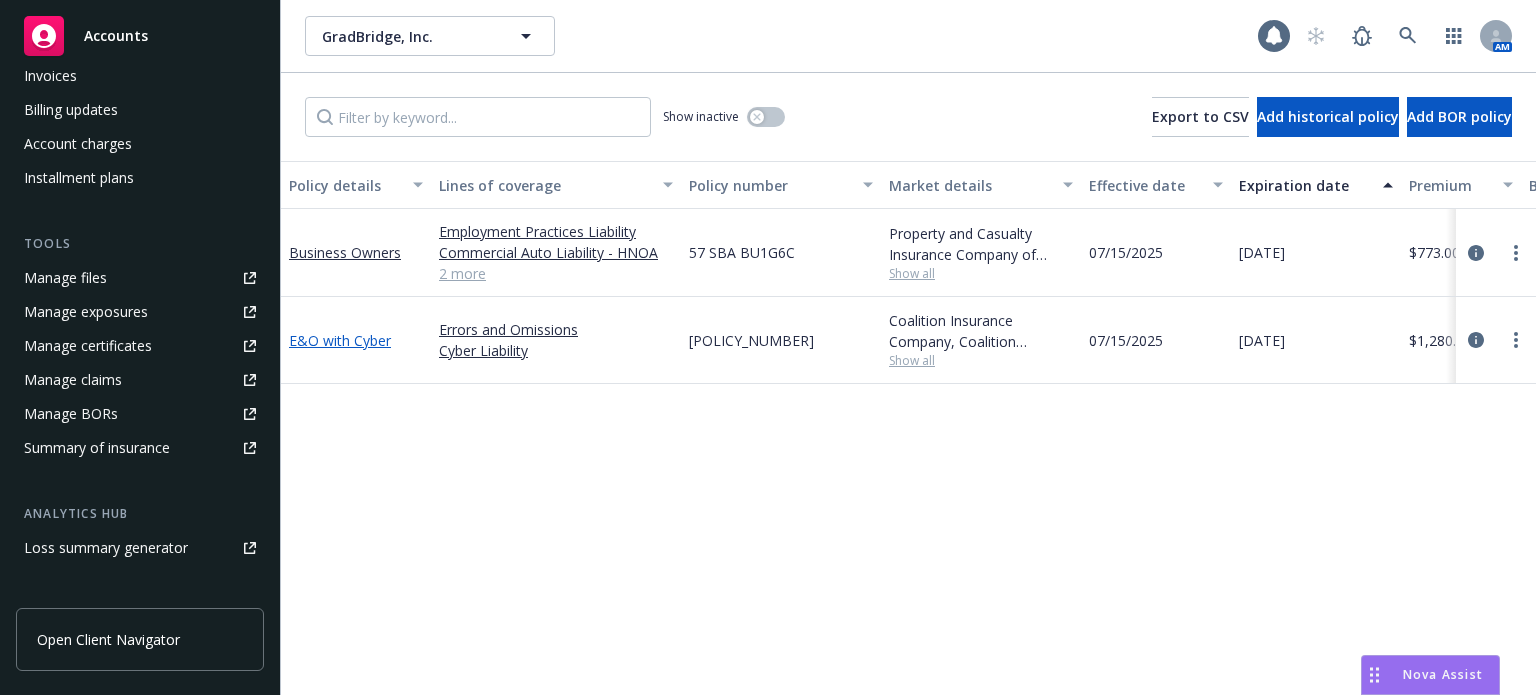 click on "E&O with Cyber" at bounding box center (340, 340) 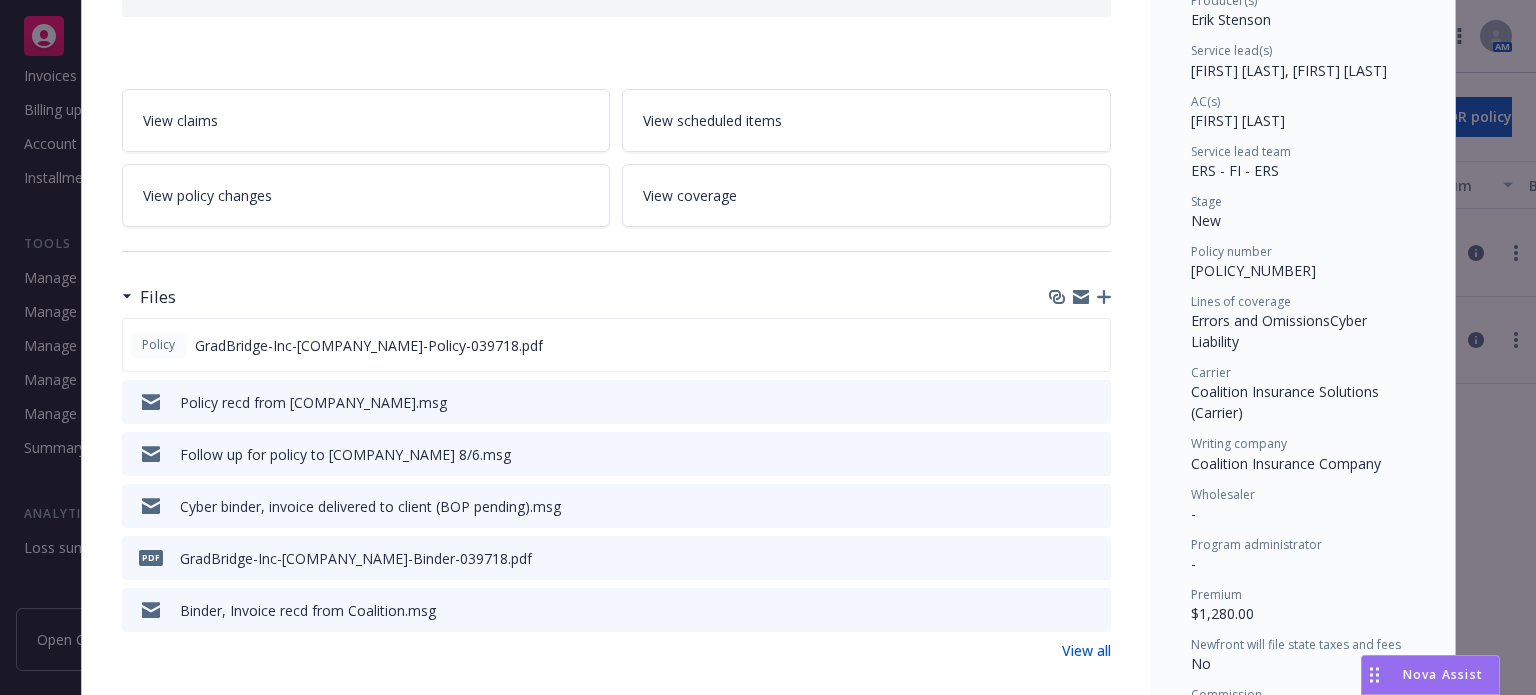 scroll, scrollTop: 160, scrollLeft: 0, axis: vertical 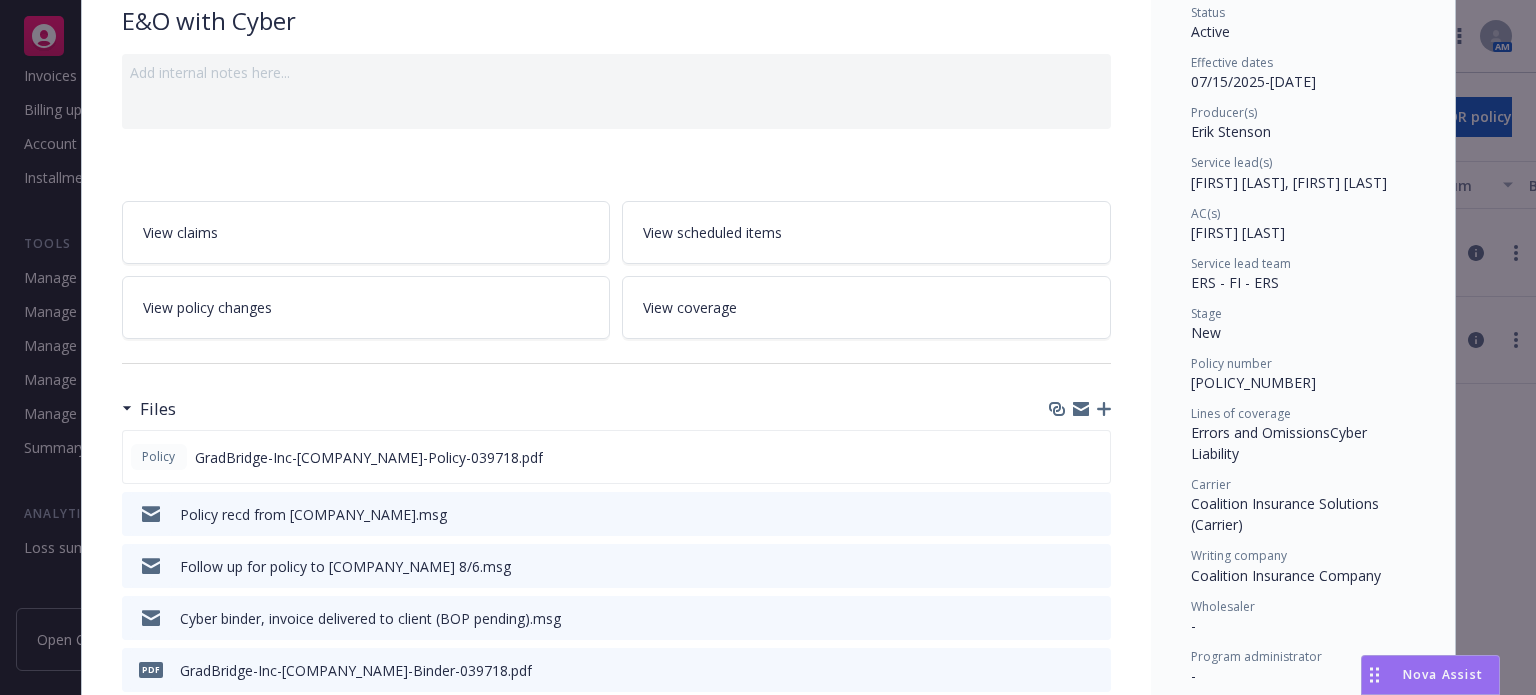 click 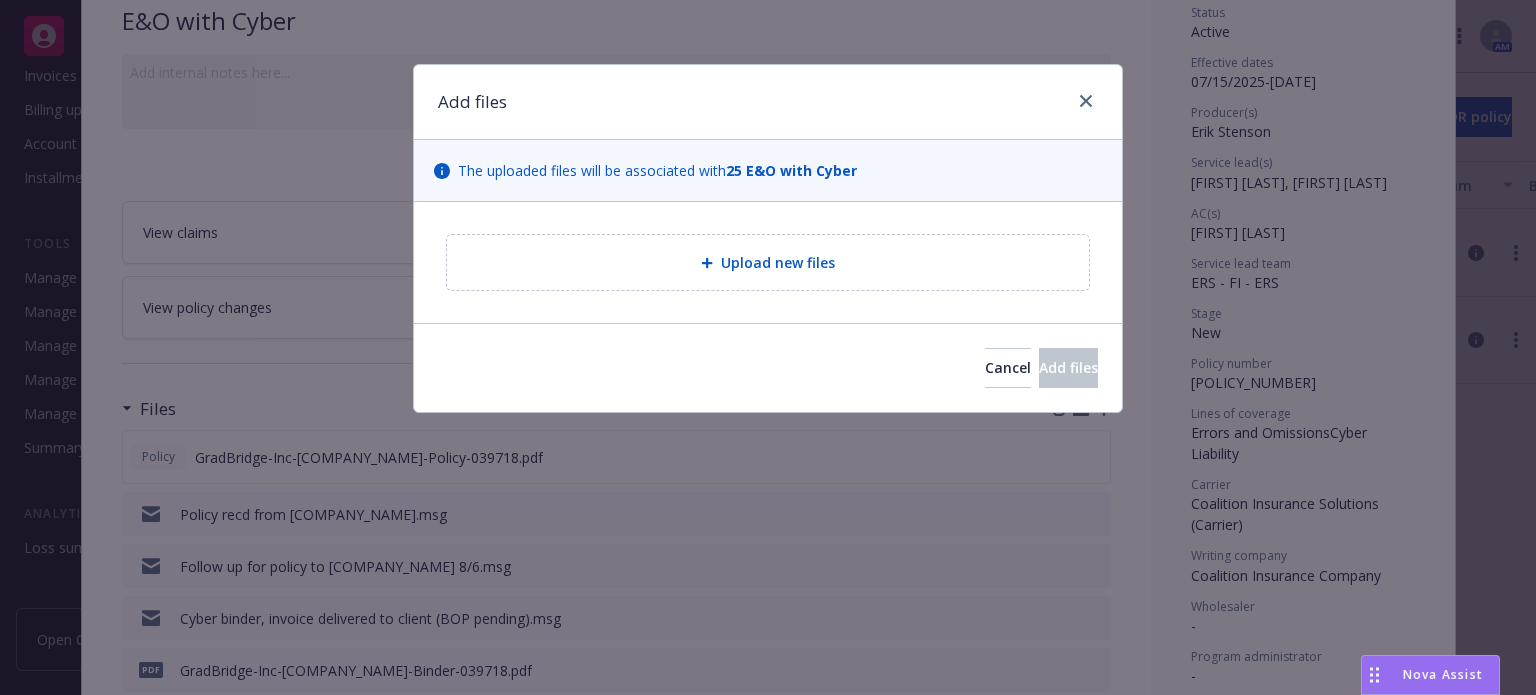 type on "x" 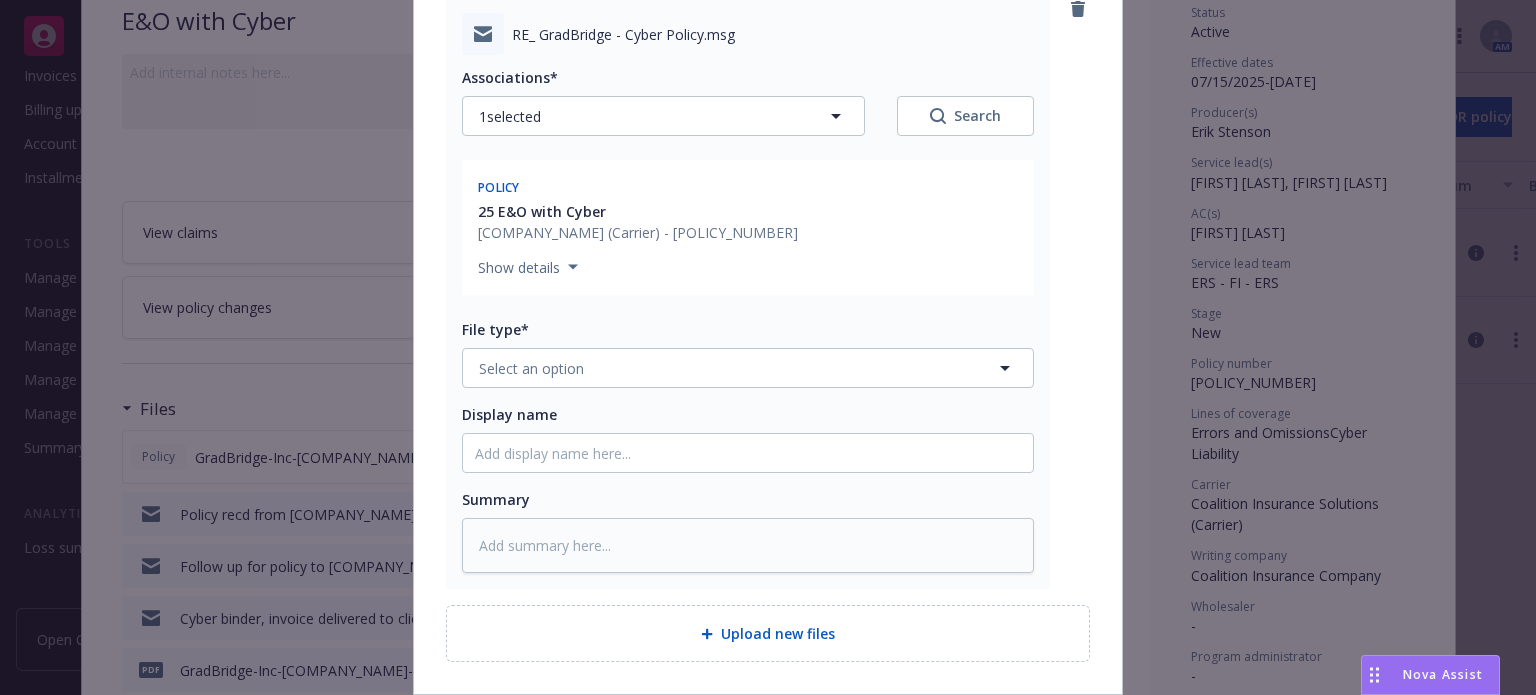 scroll, scrollTop: 300, scrollLeft: 0, axis: vertical 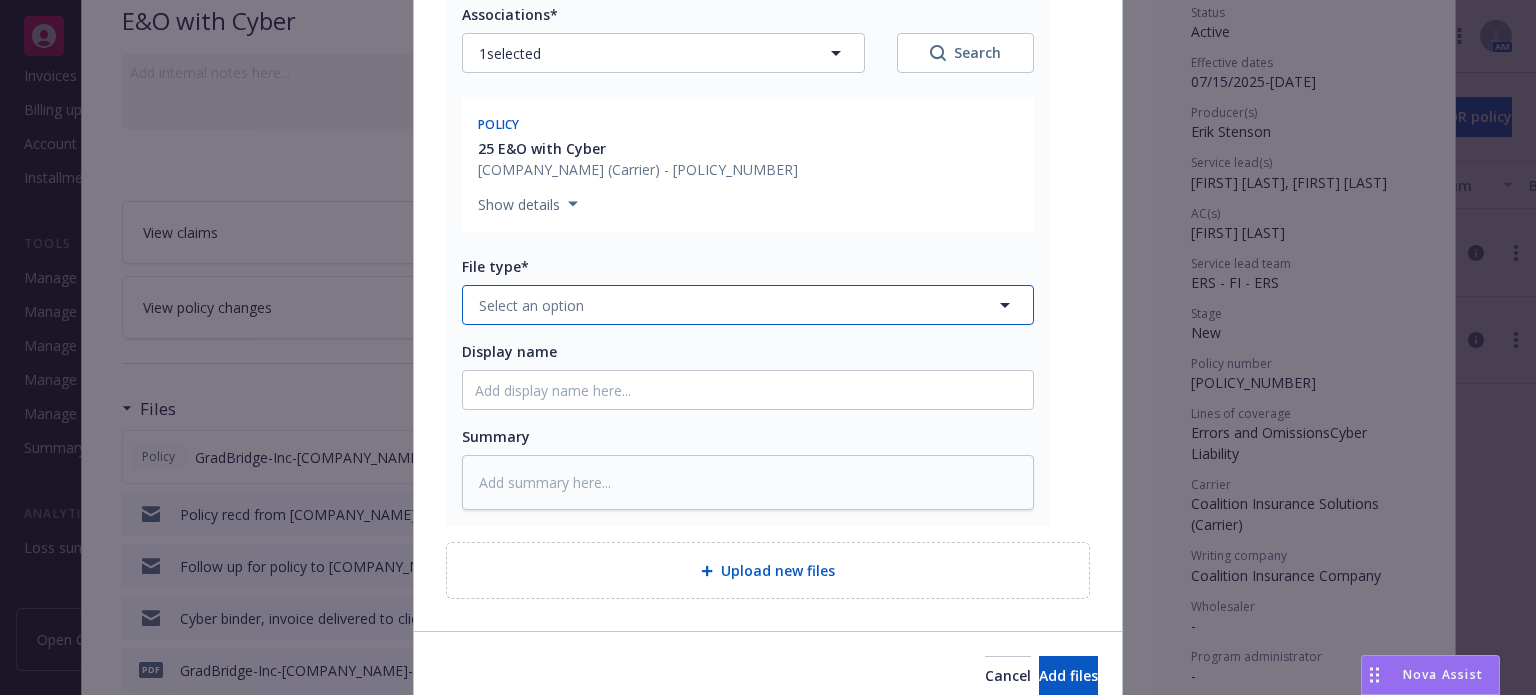 click on "Select an option" at bounding box center (748, 305) 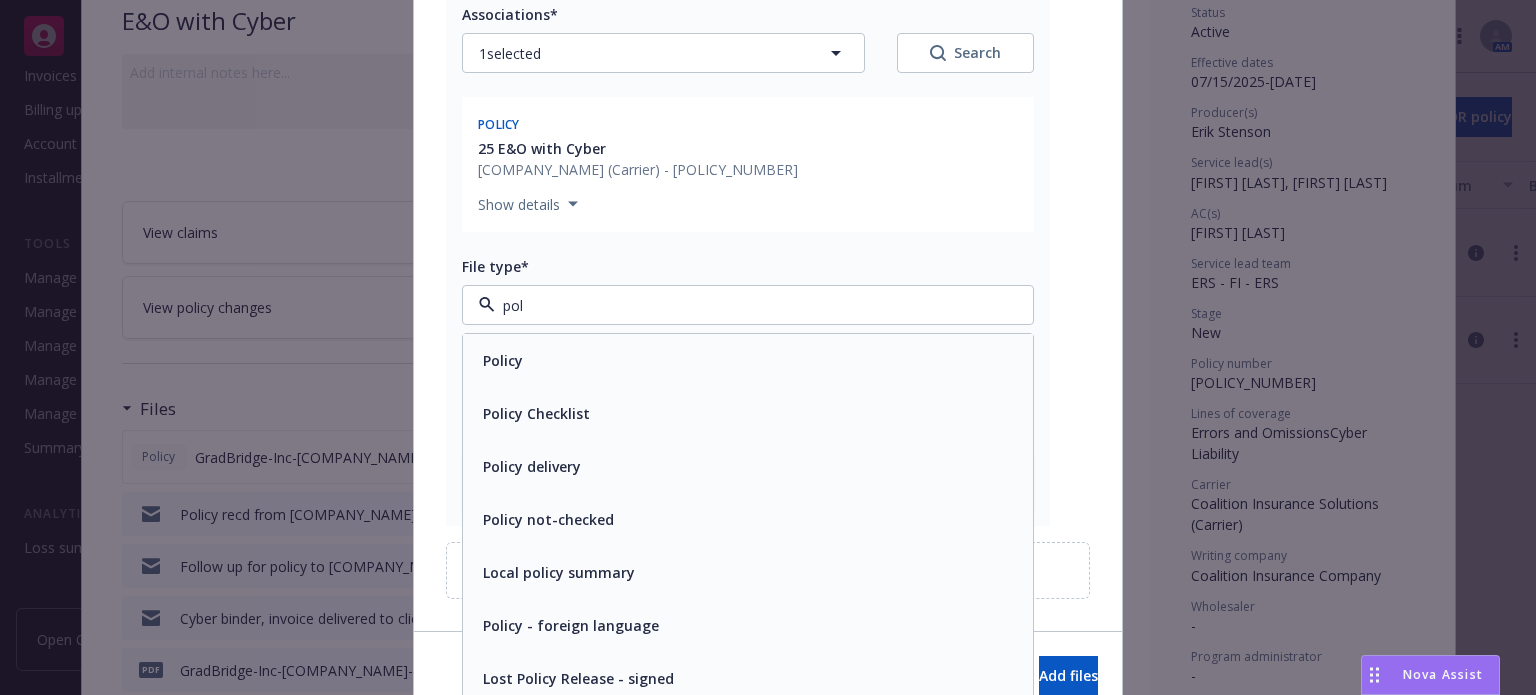 type on "poli" 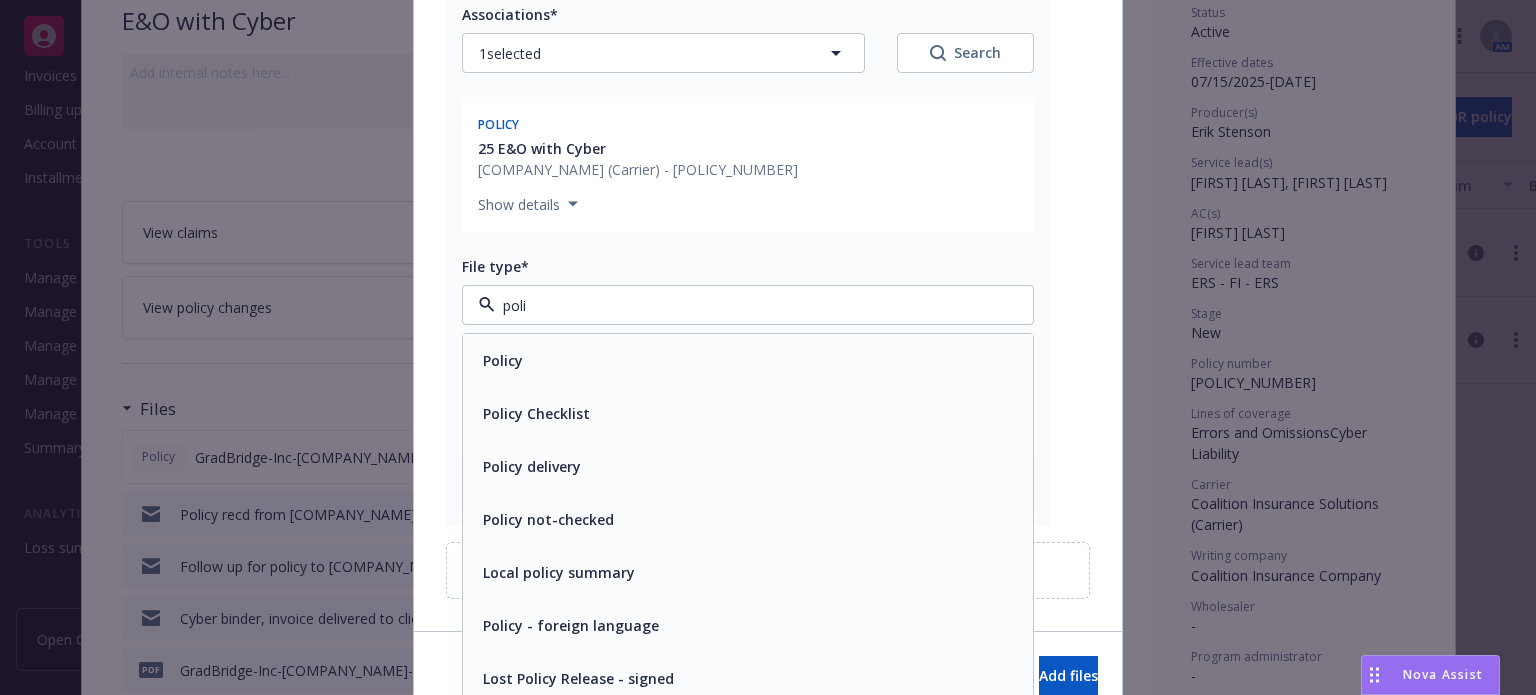 click on "Policy delivery" at bounding box center (532, 466) 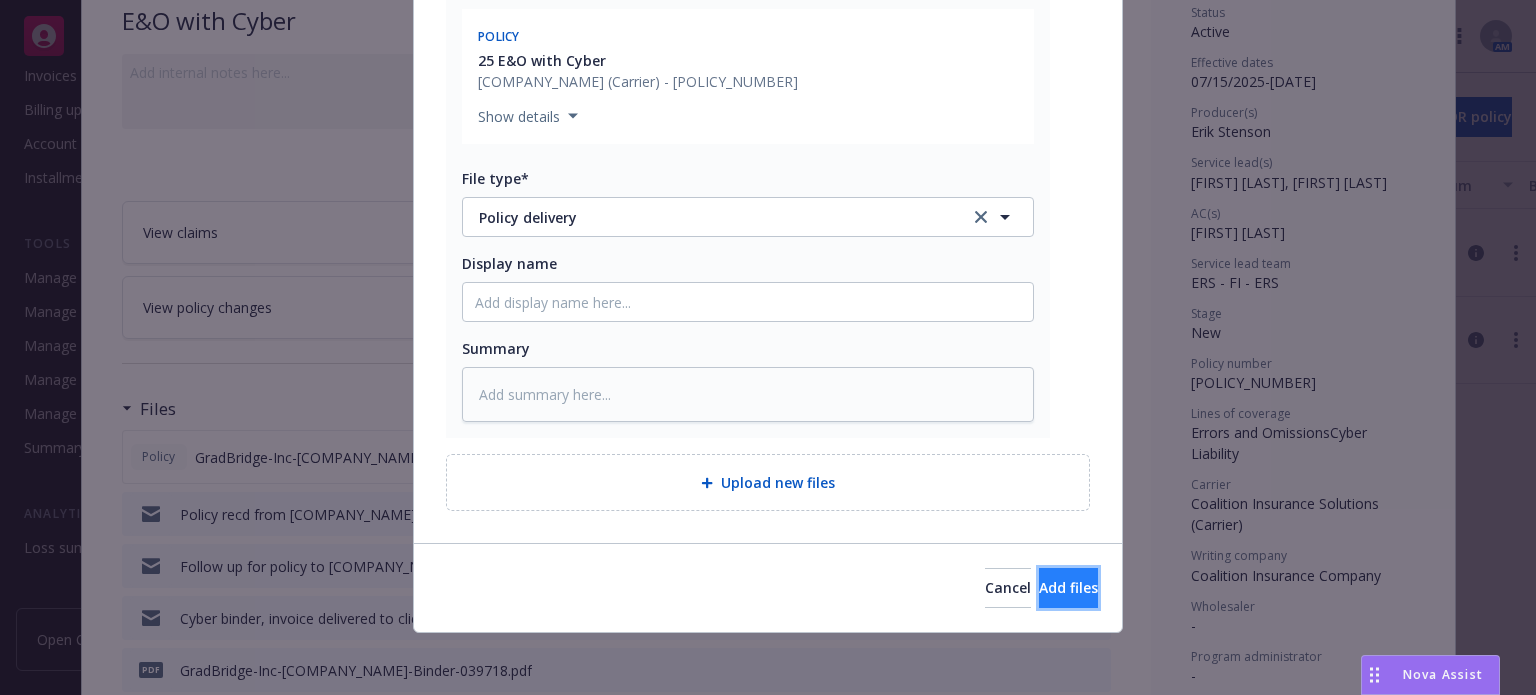 click on "Add files" at bounding box center [1068, 587] 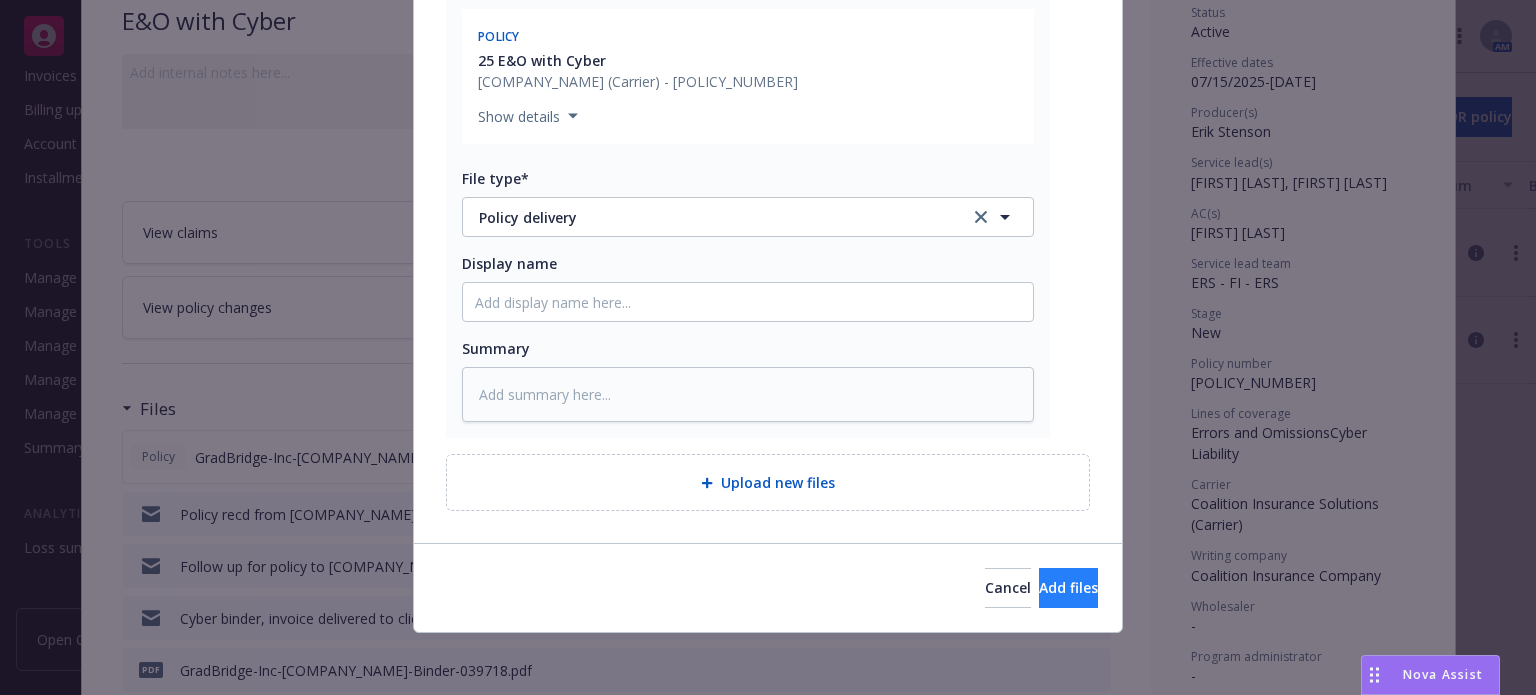 scroll, scrollTop: 316, scrollLeft: 0, axis: vertical 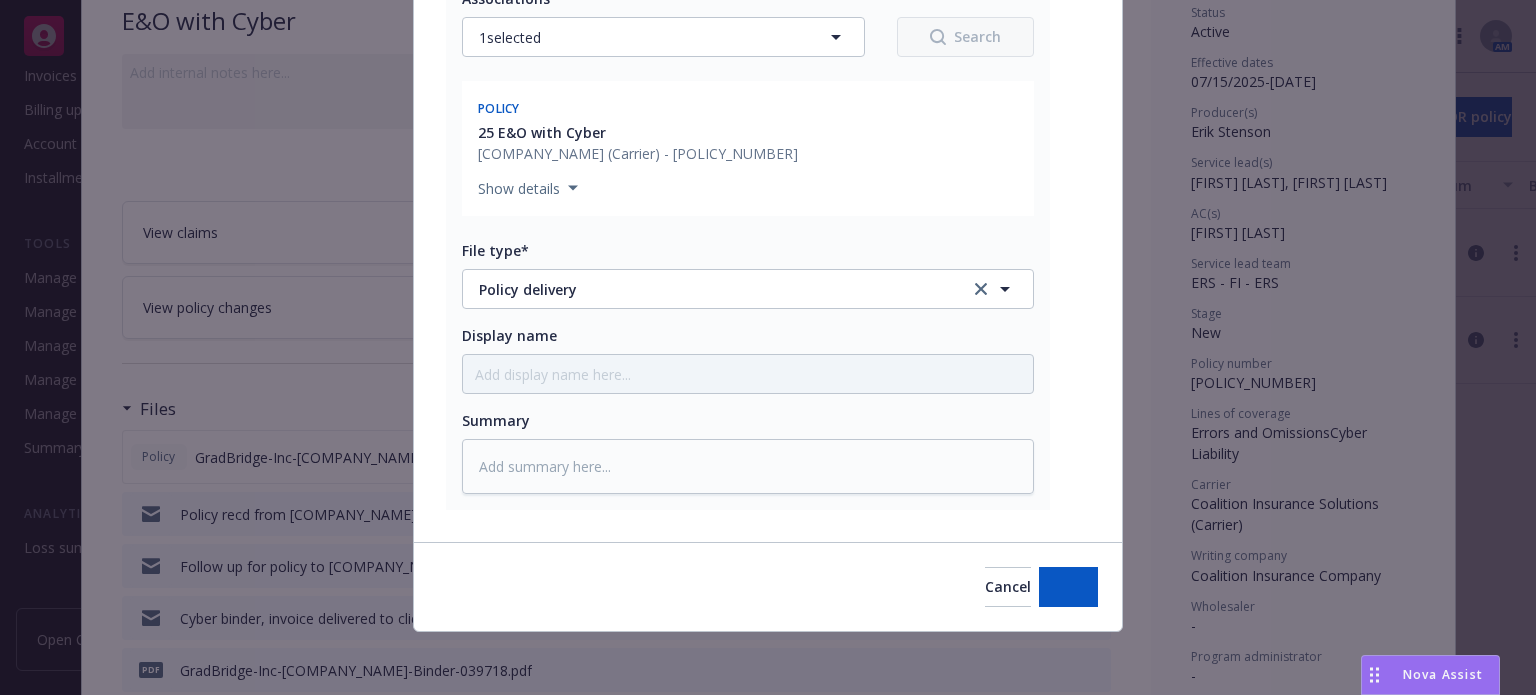 type on "x" 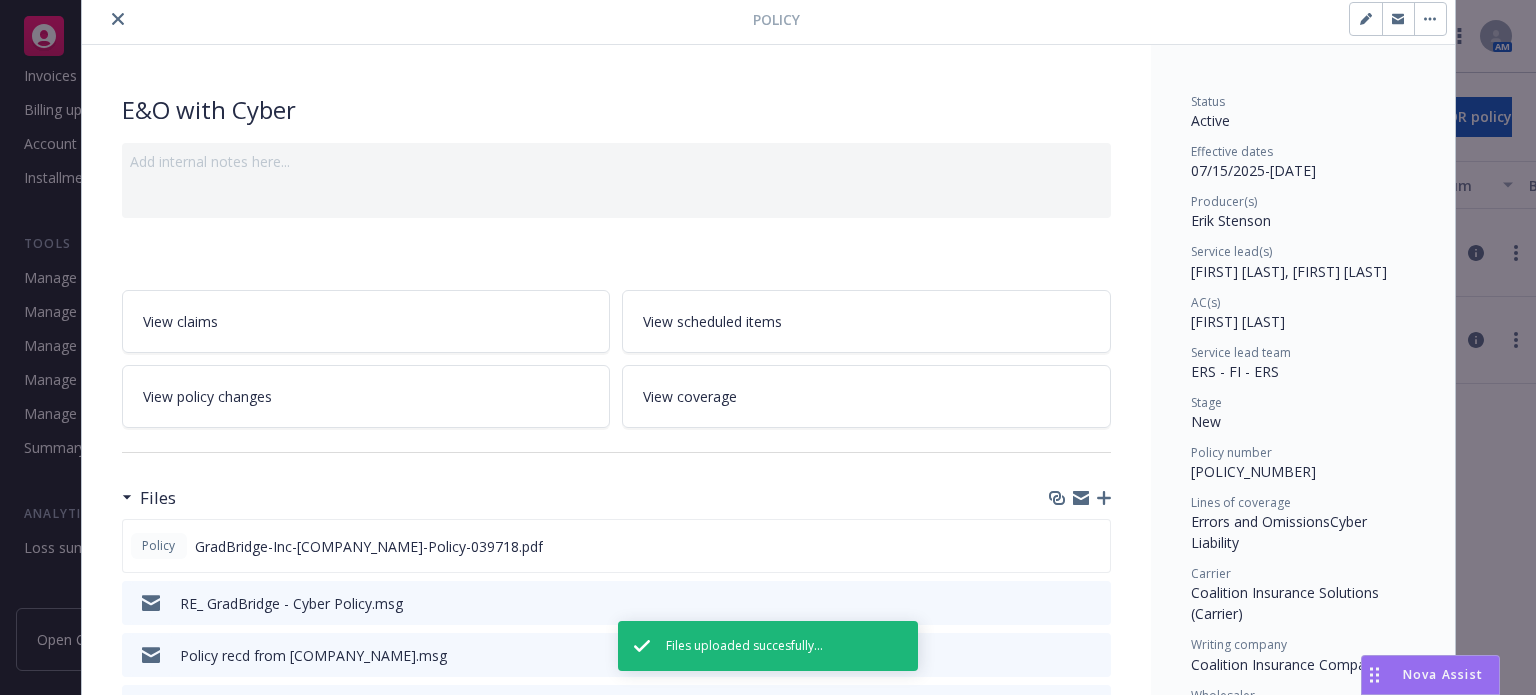 scroll, scrollTop: 0, scrollLeft: 0, axis: both 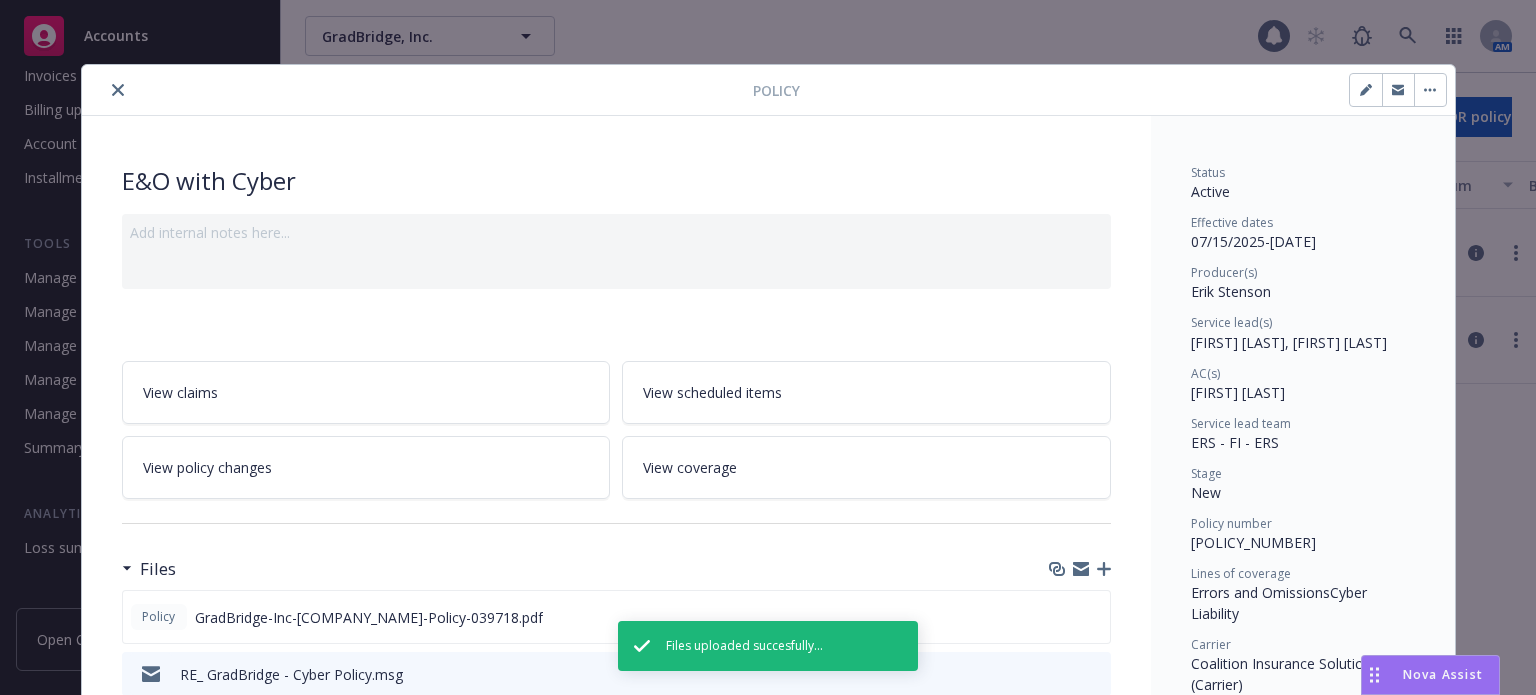 click 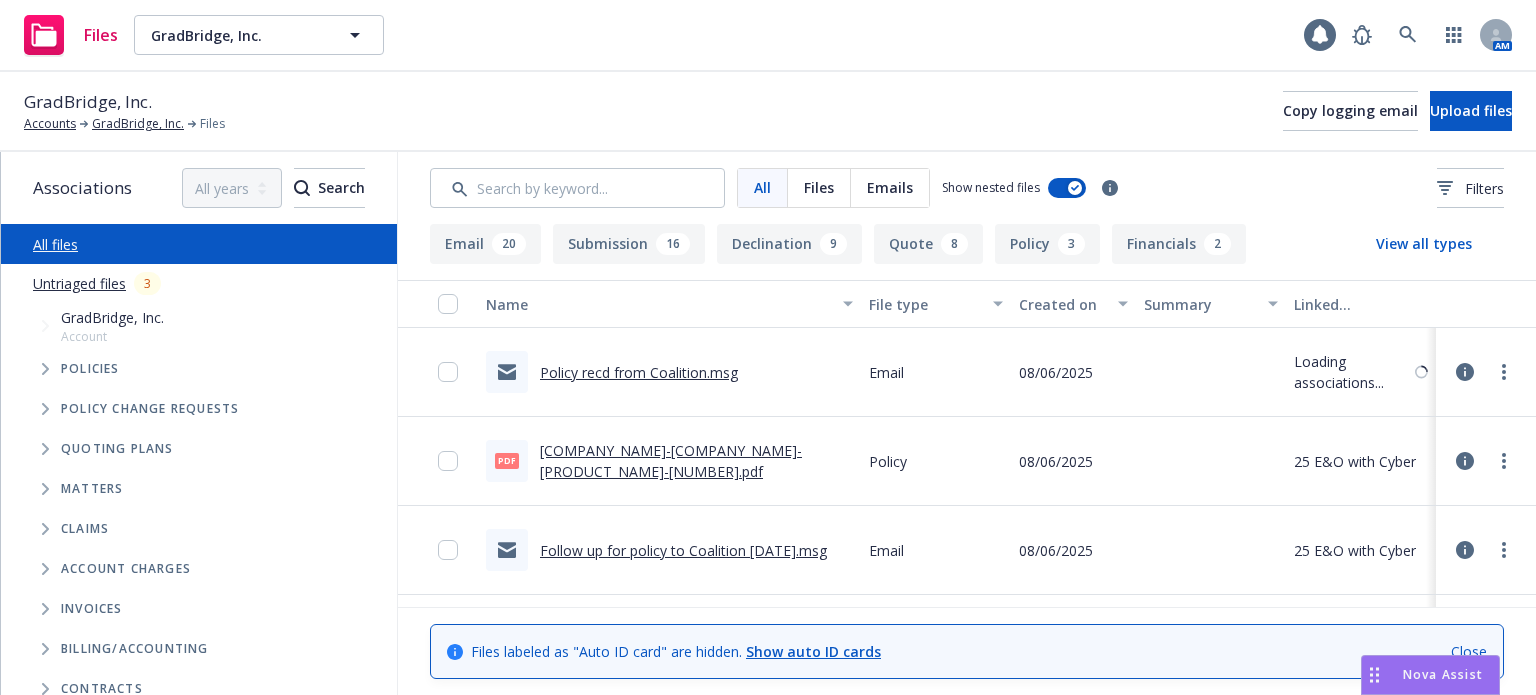 scroll, scrollTop: 0, scrollLeft: 0, axis: both 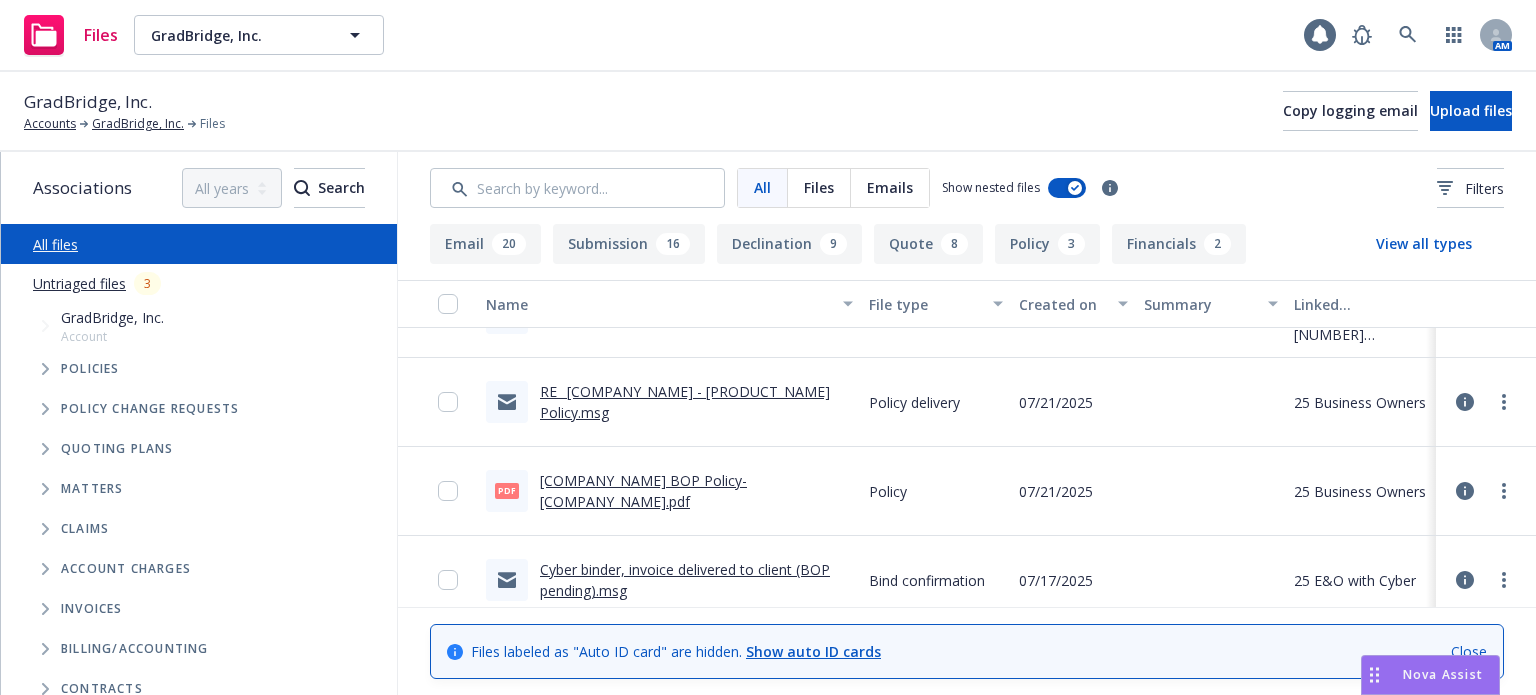 click on "RE_ [COMPANY_NAME] - [PRODUCT_NAME] Policy.msg" at bounding box center (685, 402) 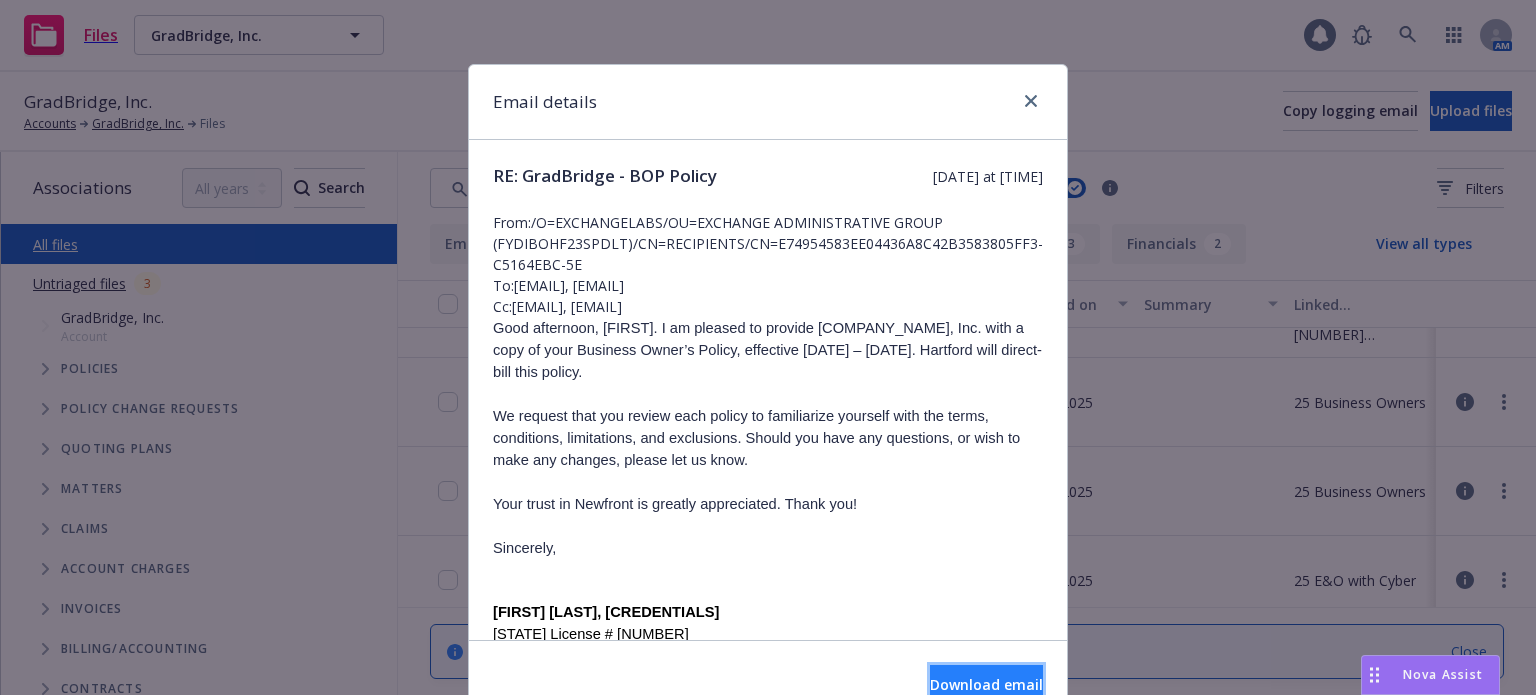 click on "Download email" at bounding box center (986, 684) 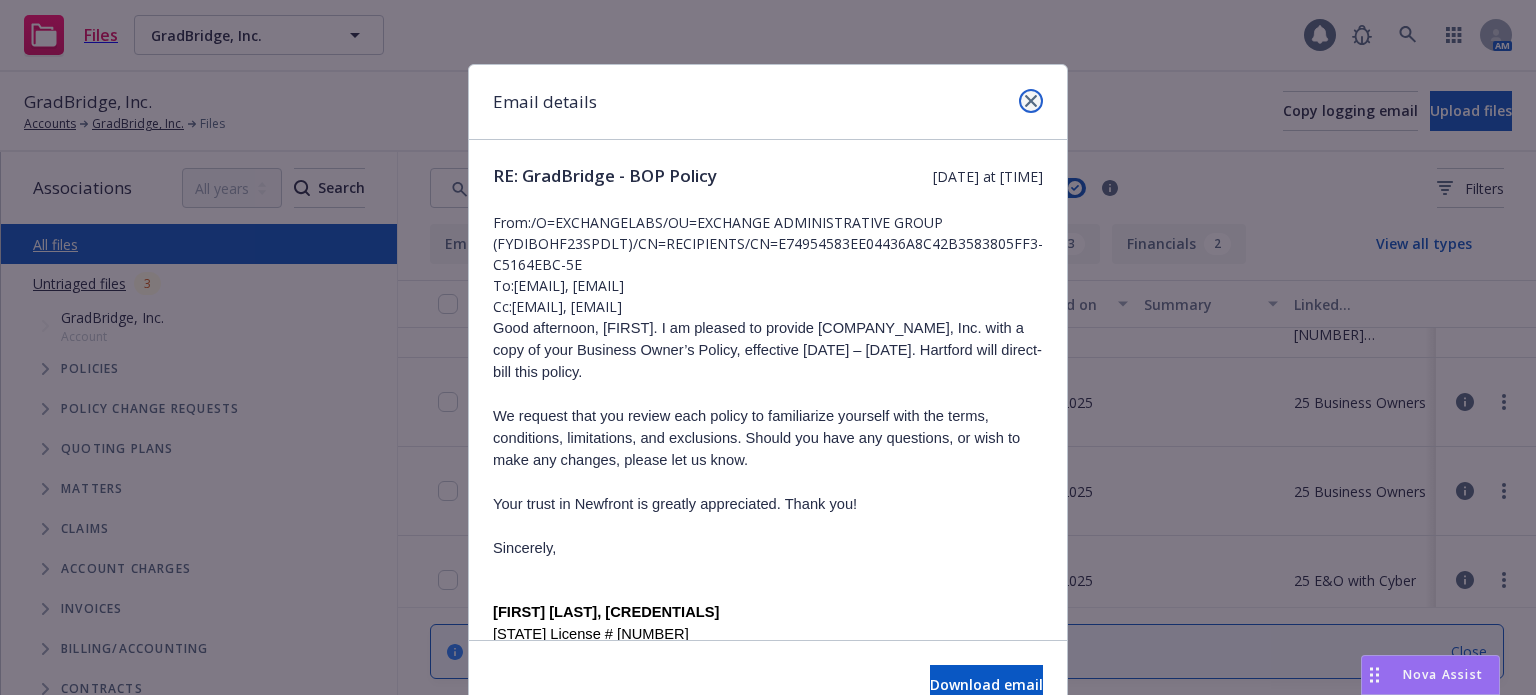 click 